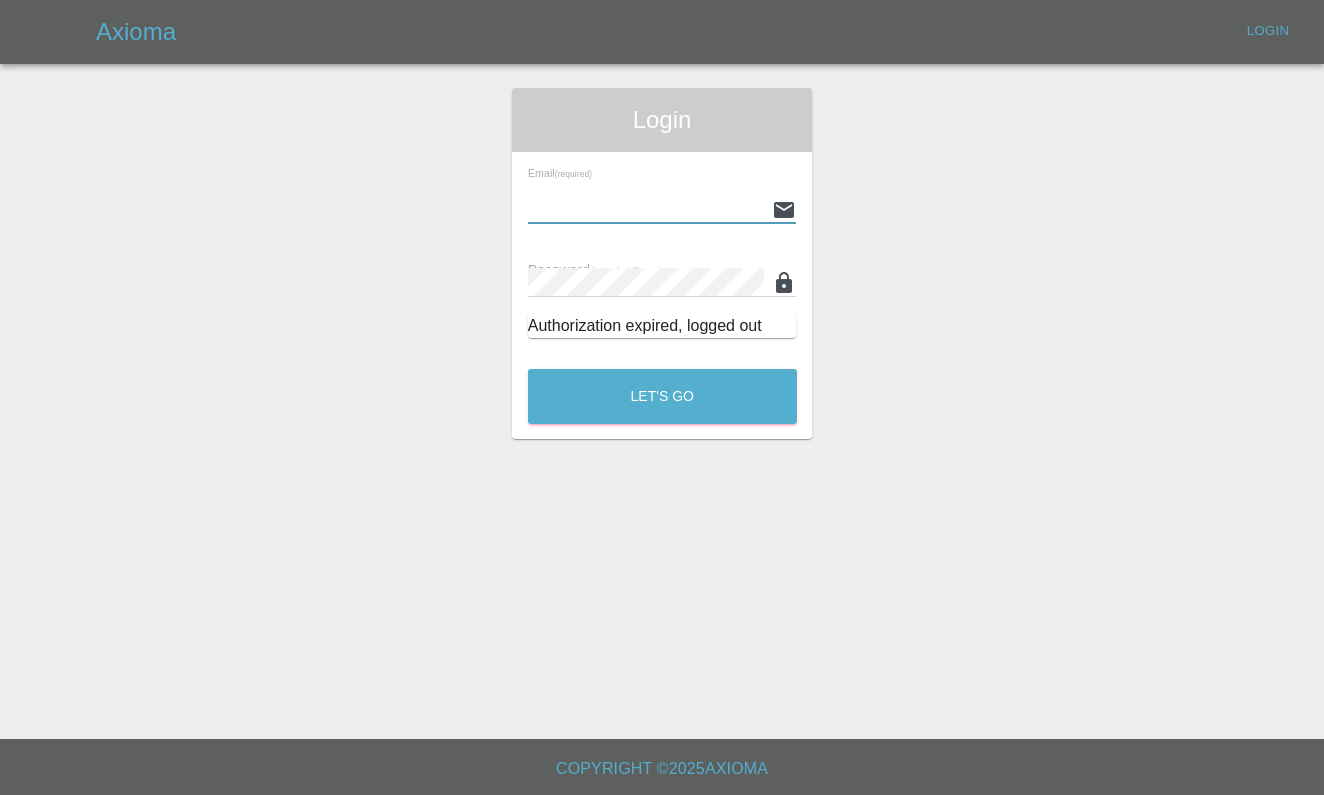 scroll, scrollTop: 0, scrollLeft: 0, axis: both 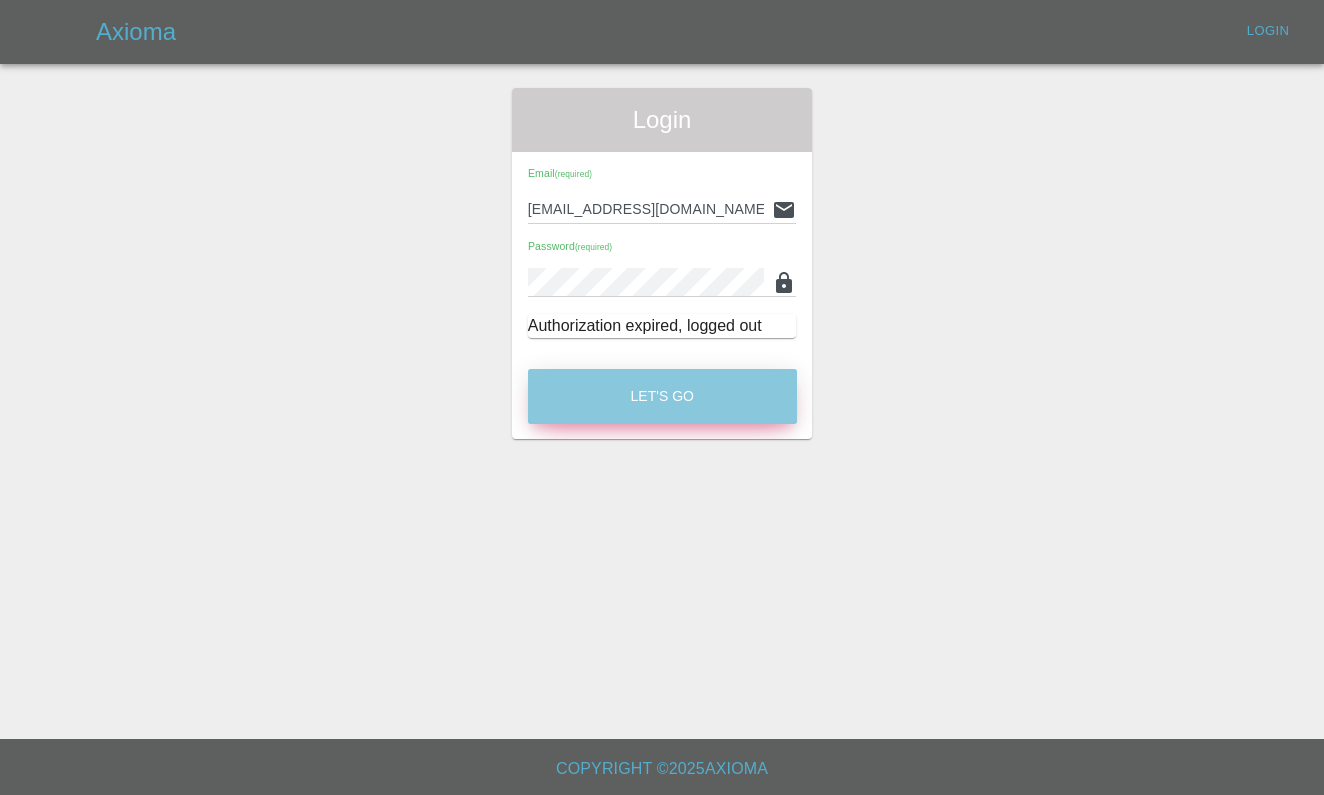 click on "Let's Go" at bounding box center (662, 396) 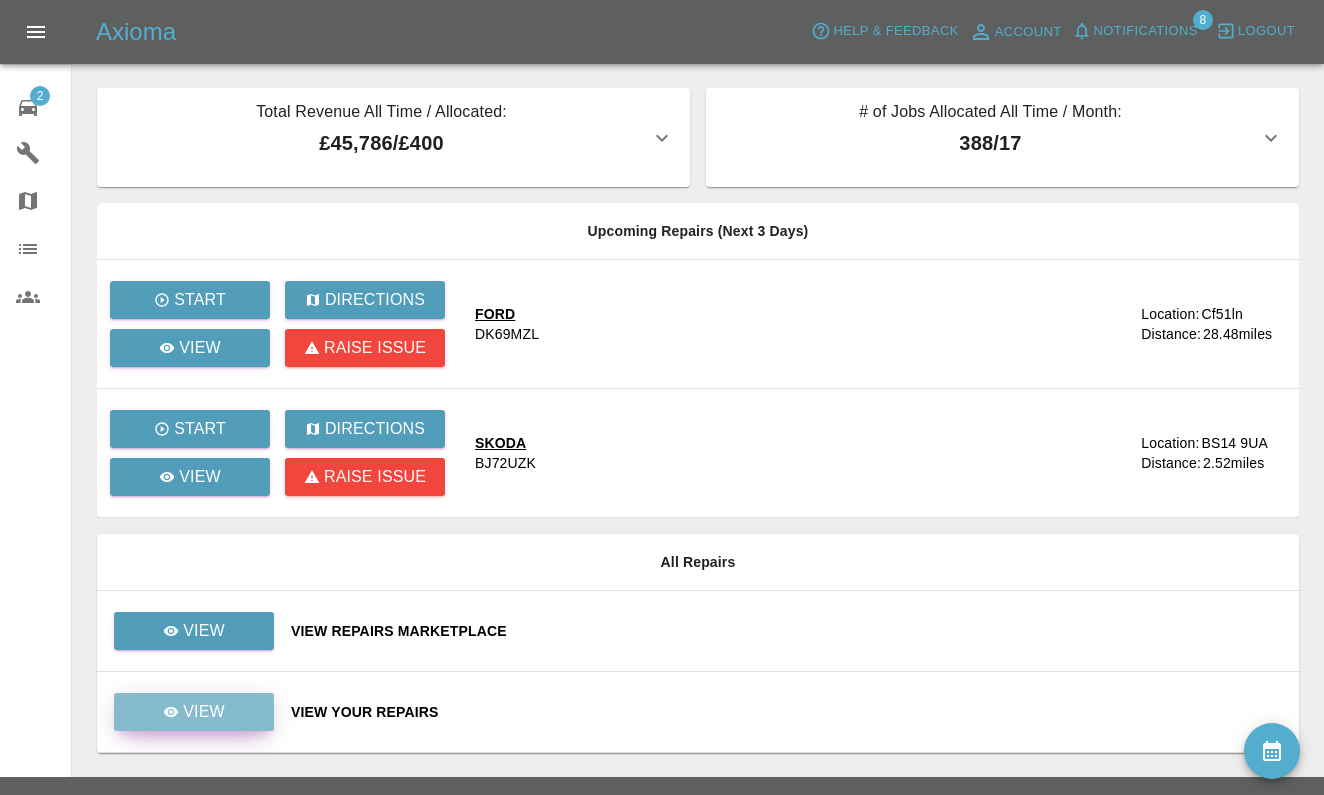 click on "View" at bounding box center [194, 712] 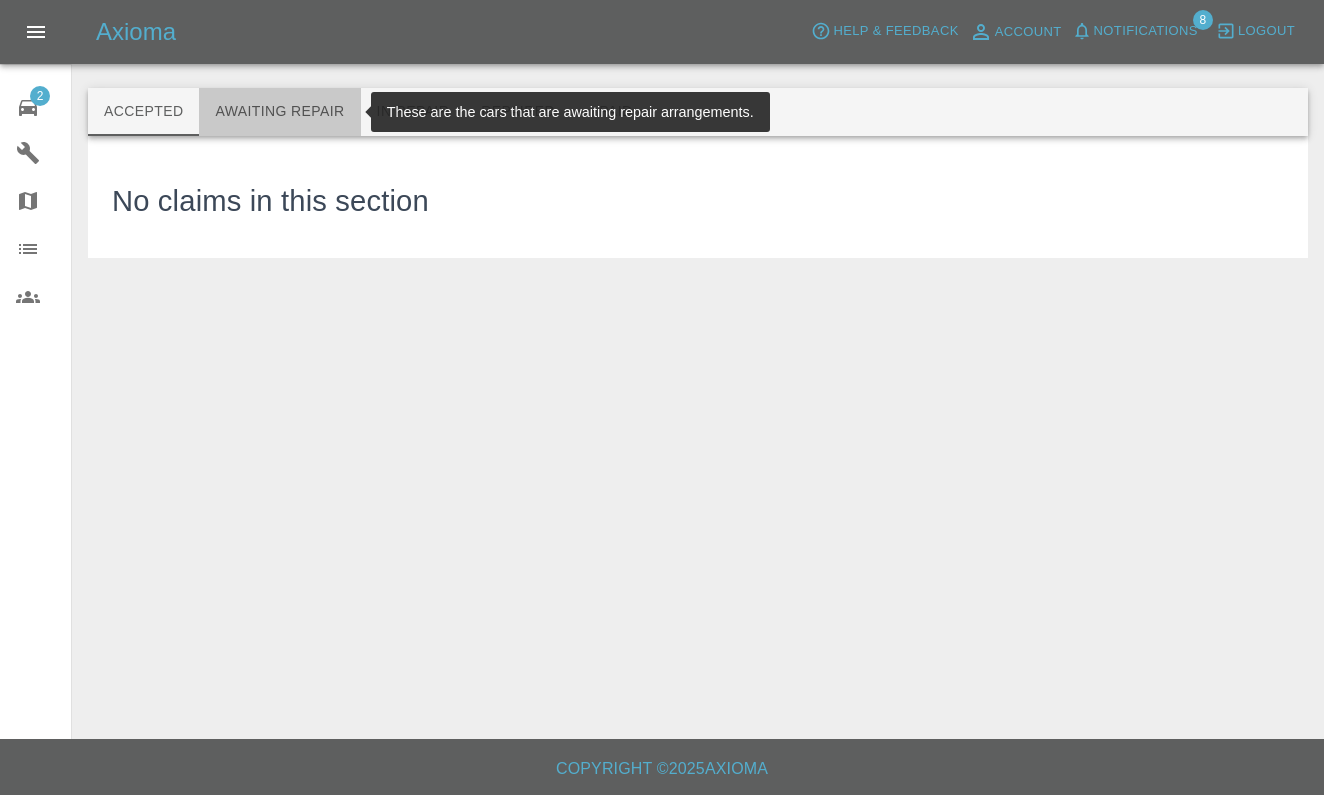 click on "Awaiting Repair" at bounding box center (279, 112) 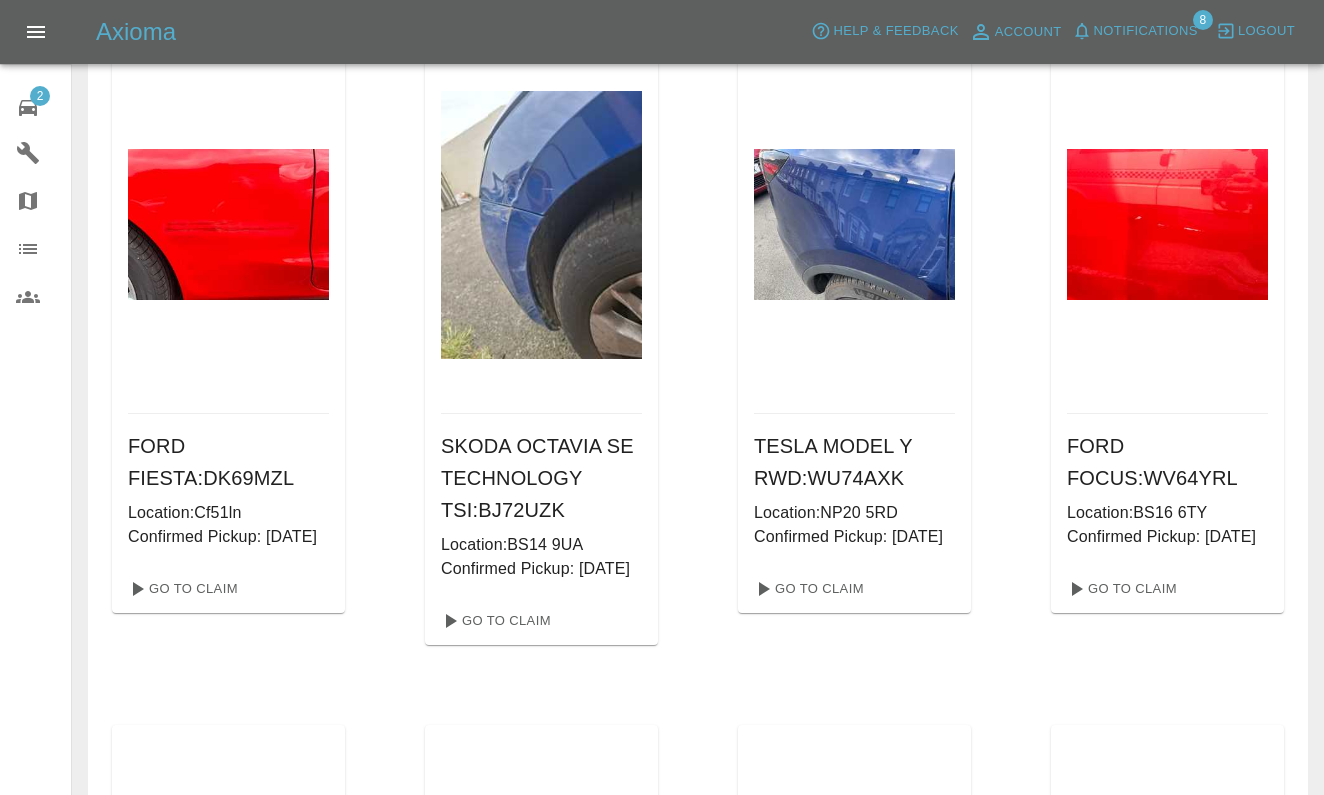 scroll, scrollTop: 142, scrollLeft: 0, axis: vertical 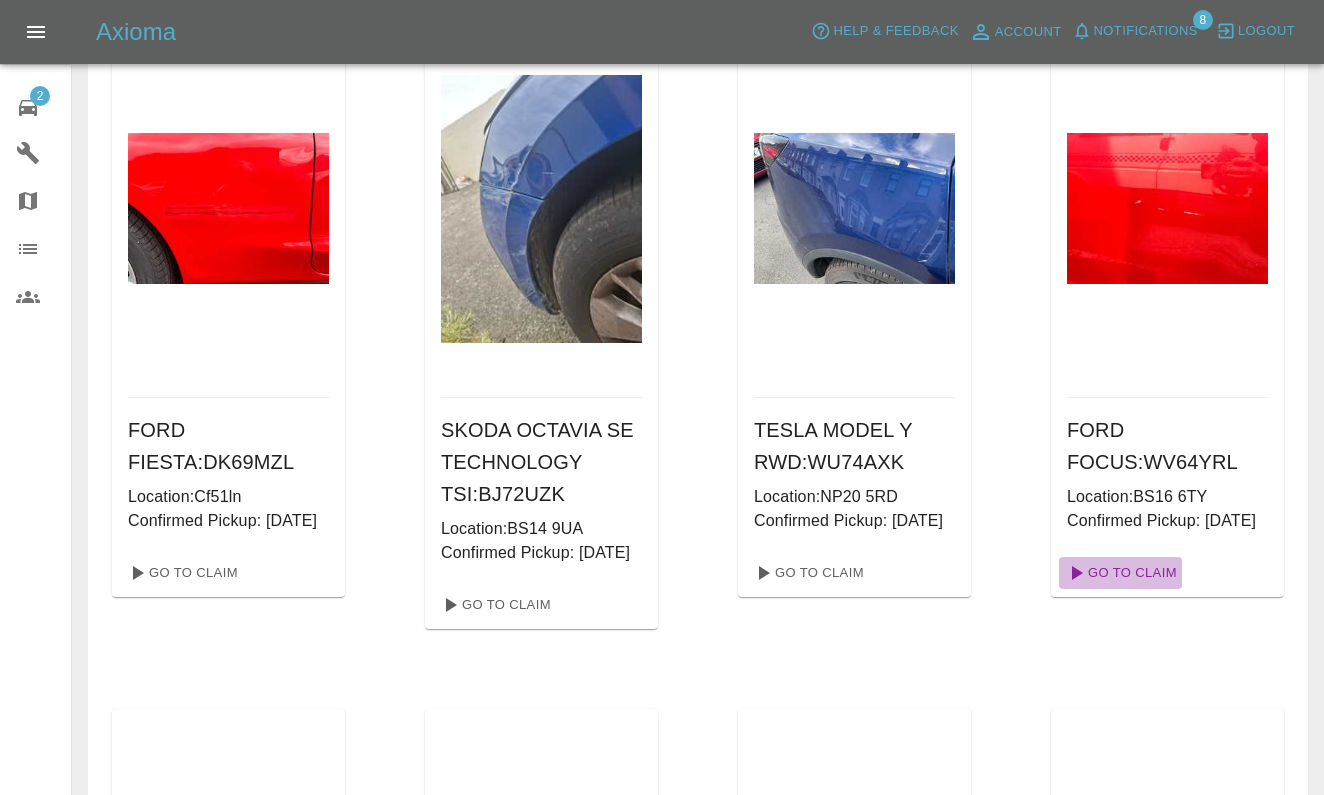 click on "Go To Claim" at bounding box center [1120, 573] 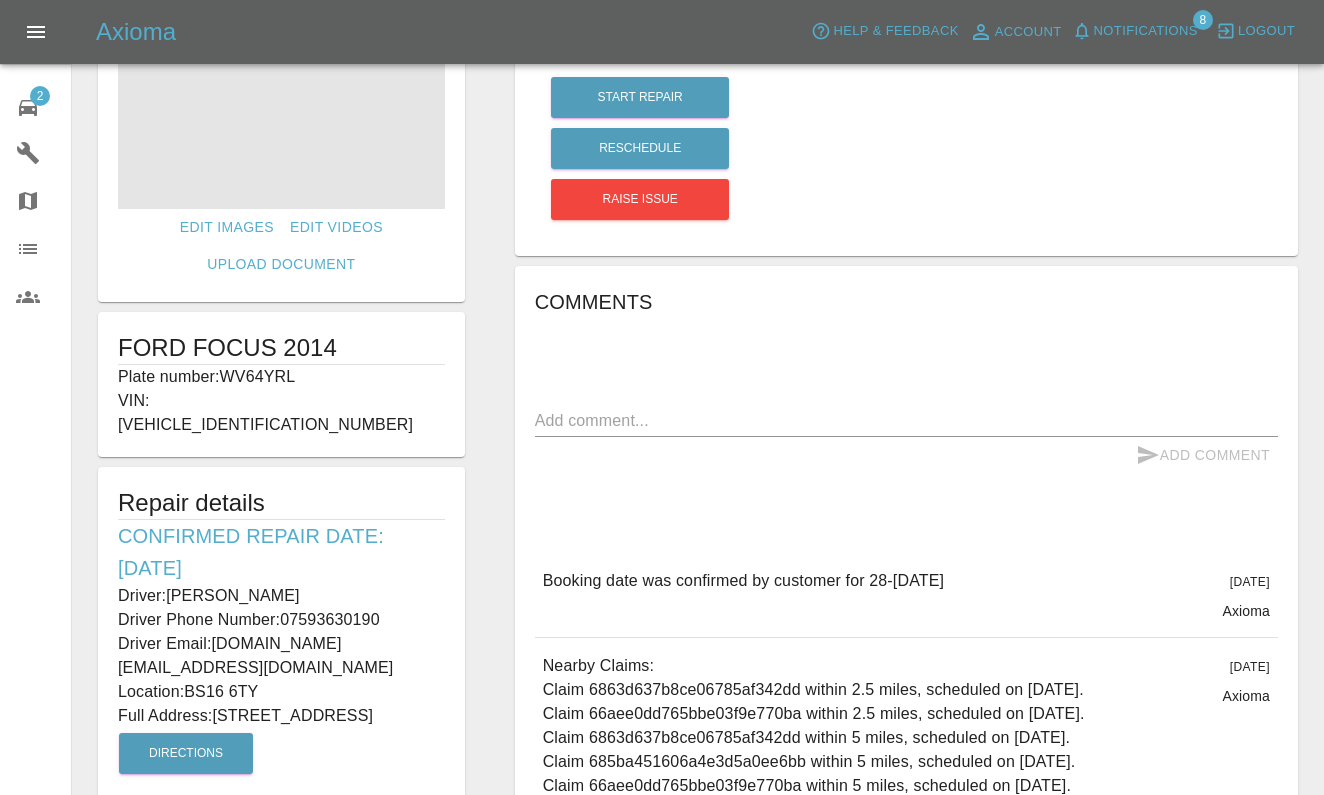 scroll, scrollTop: 172, scrollLeft: 0, axis: vertical 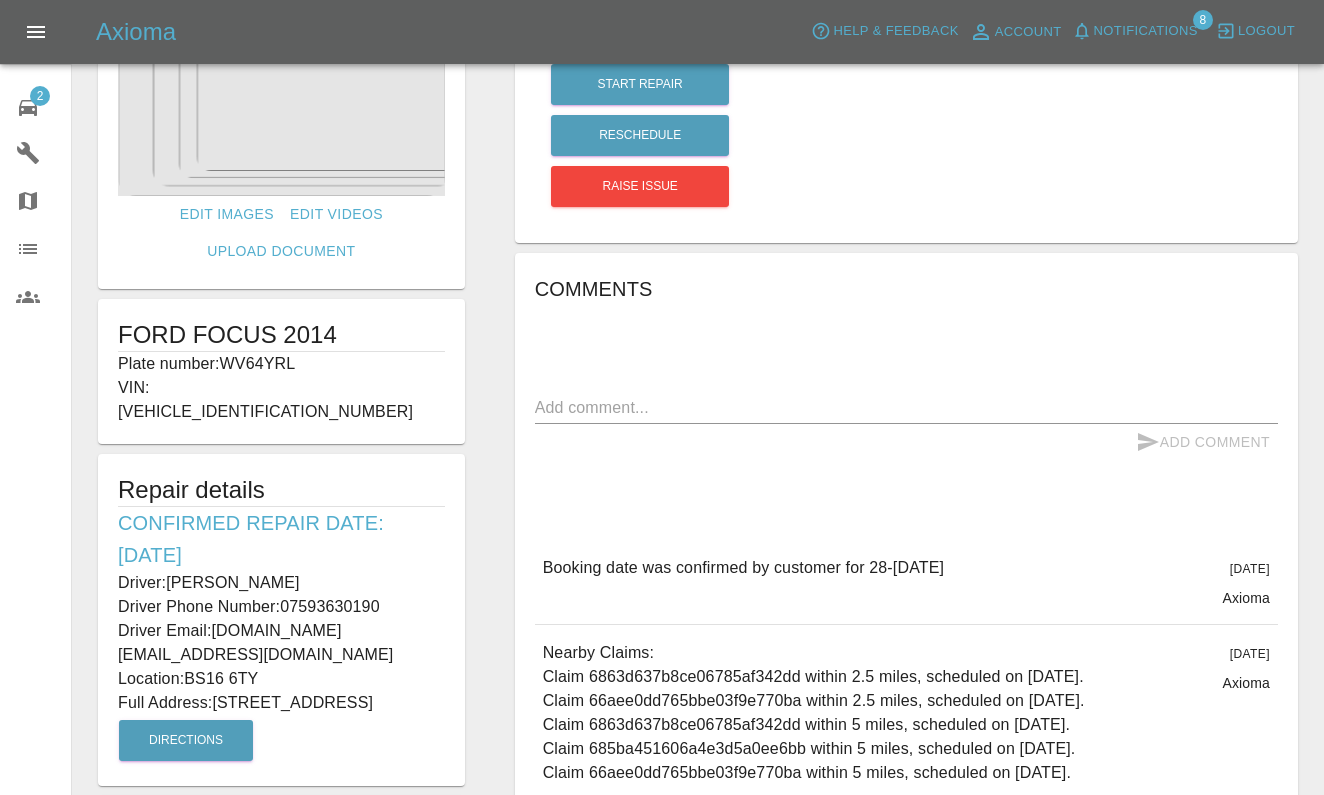 drag, startPoint x: 121, startPoint y: 557, endPoint x: 298, endPoint y: 682, distance: 216.68872 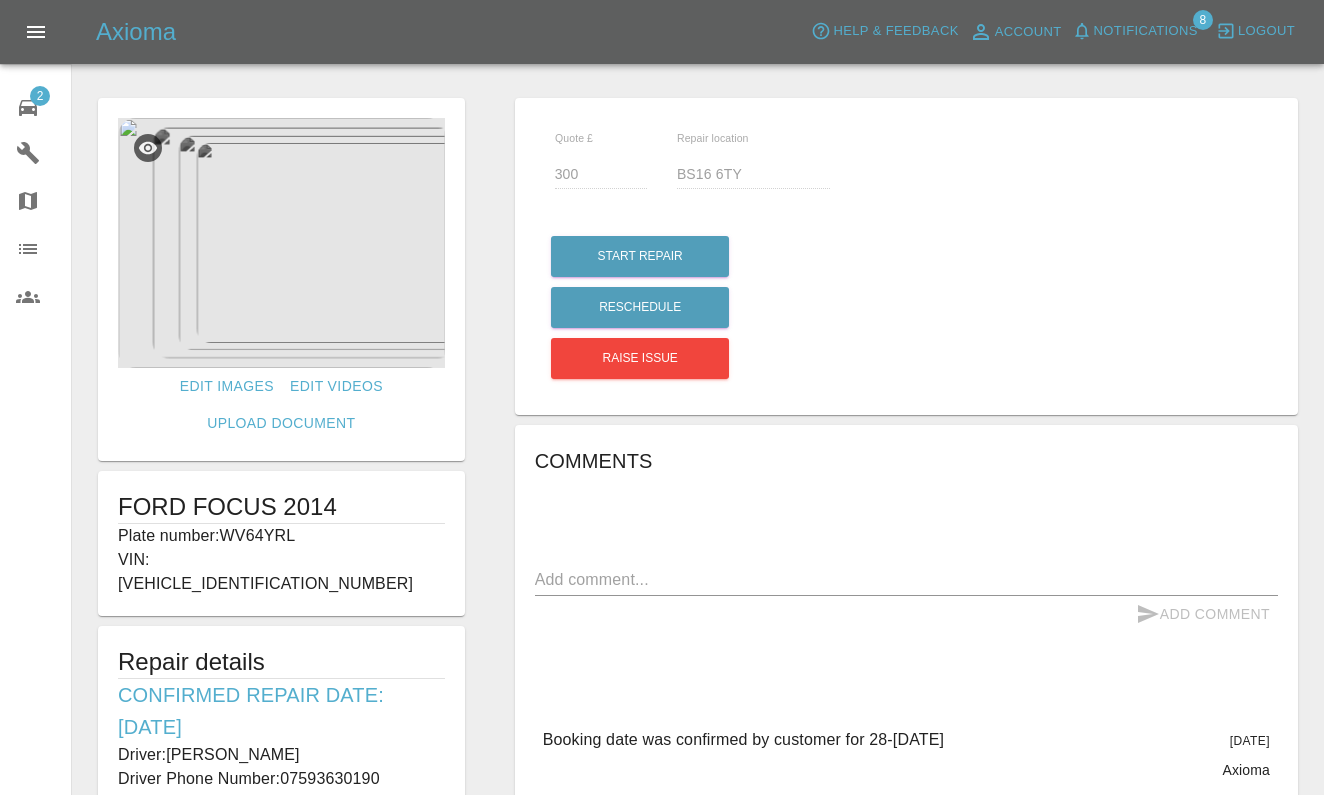 scroll, scrollTop: 0, scrollLeft: 0, axis: both 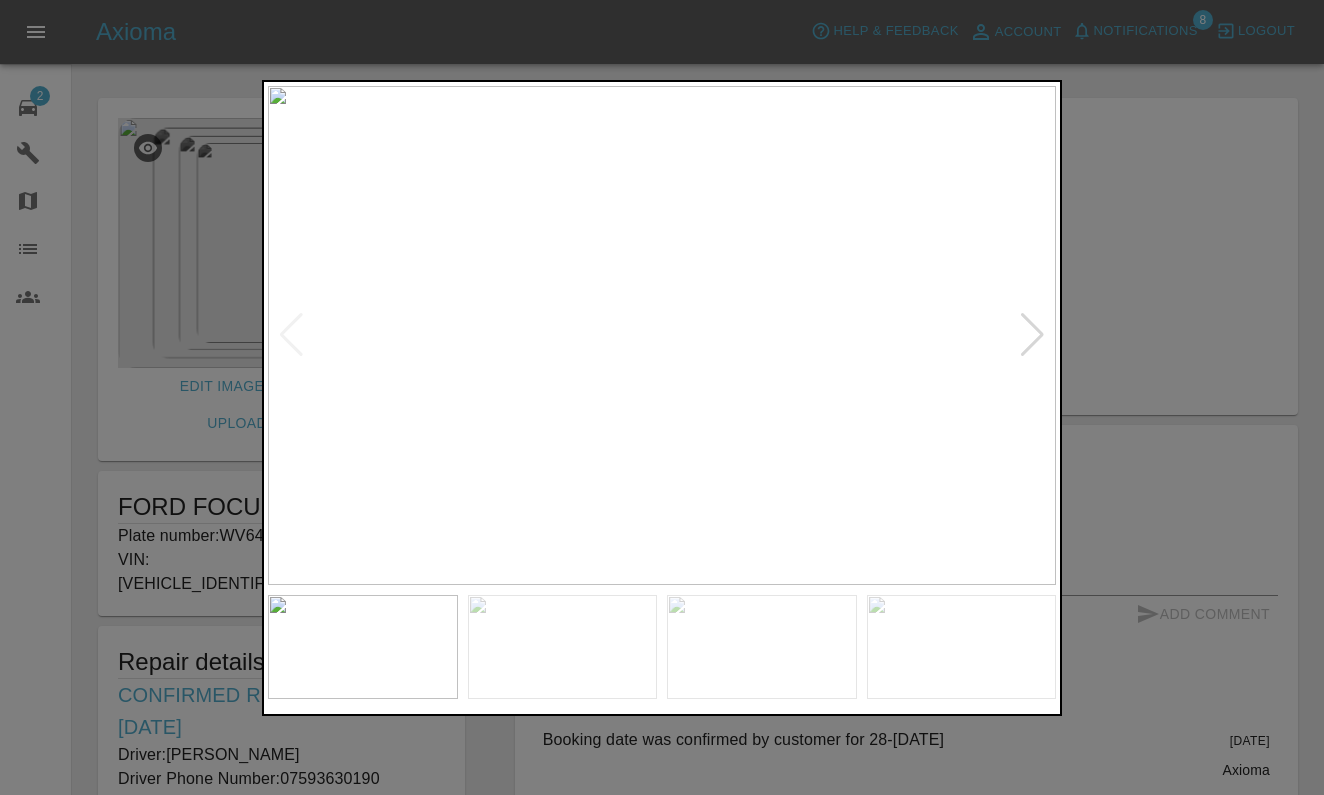 click at bounding box center (1032, 335) 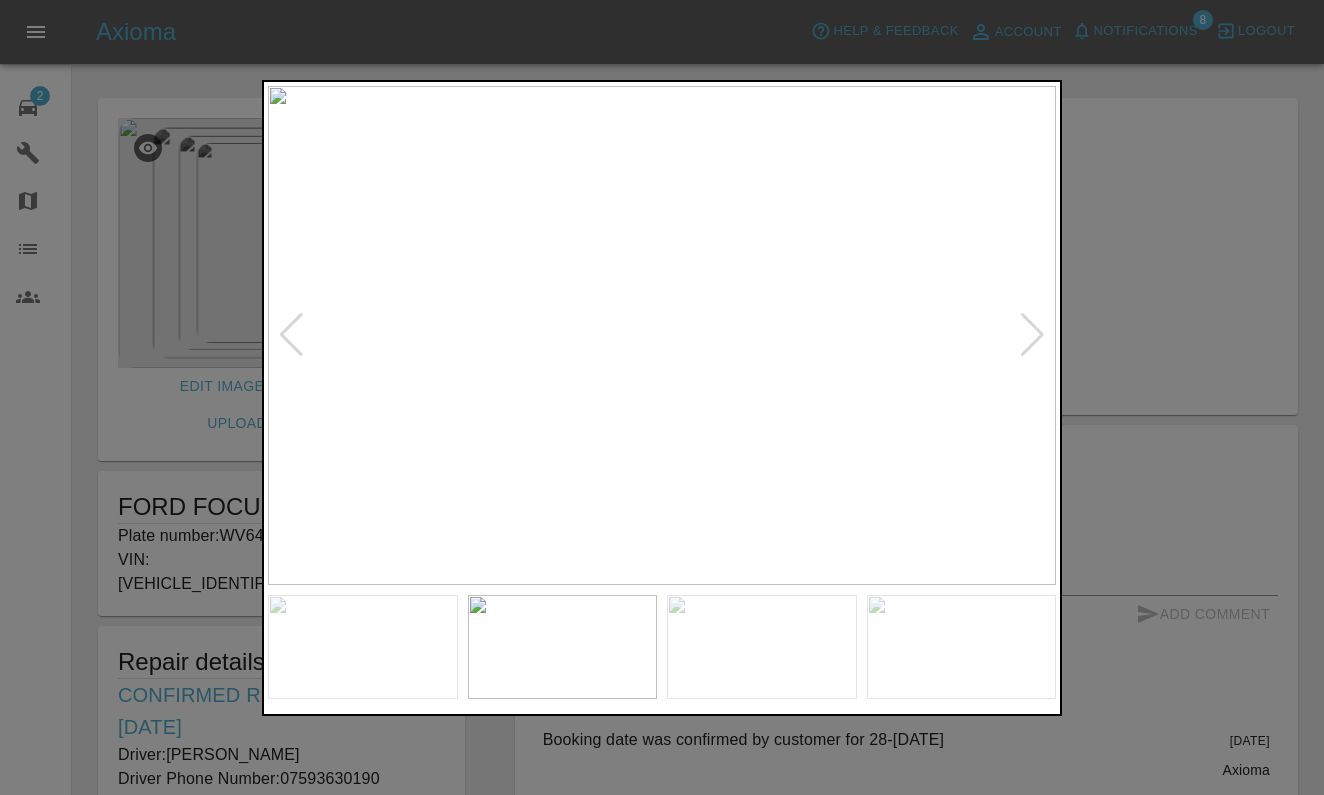 click at bounding box center (1032, 335) 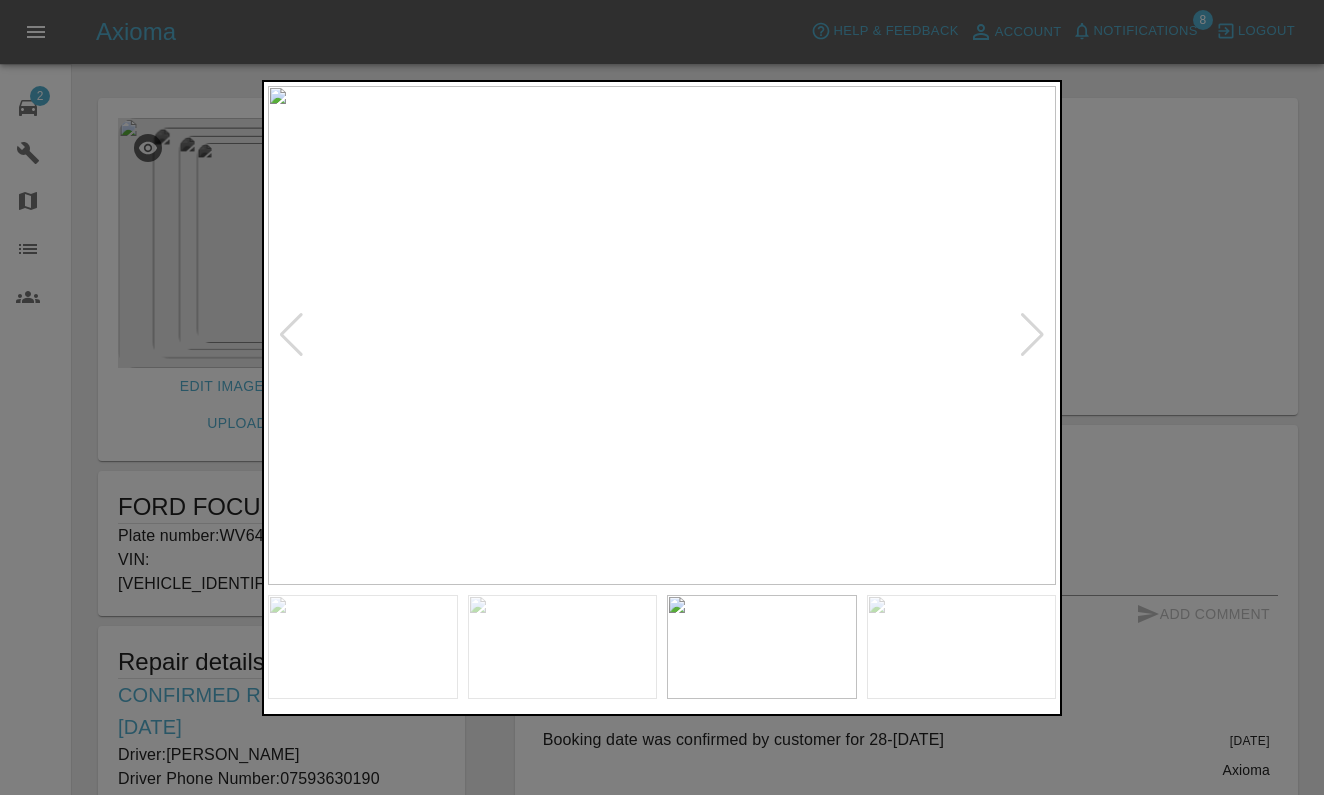 click at bounding box center (1032, 335) 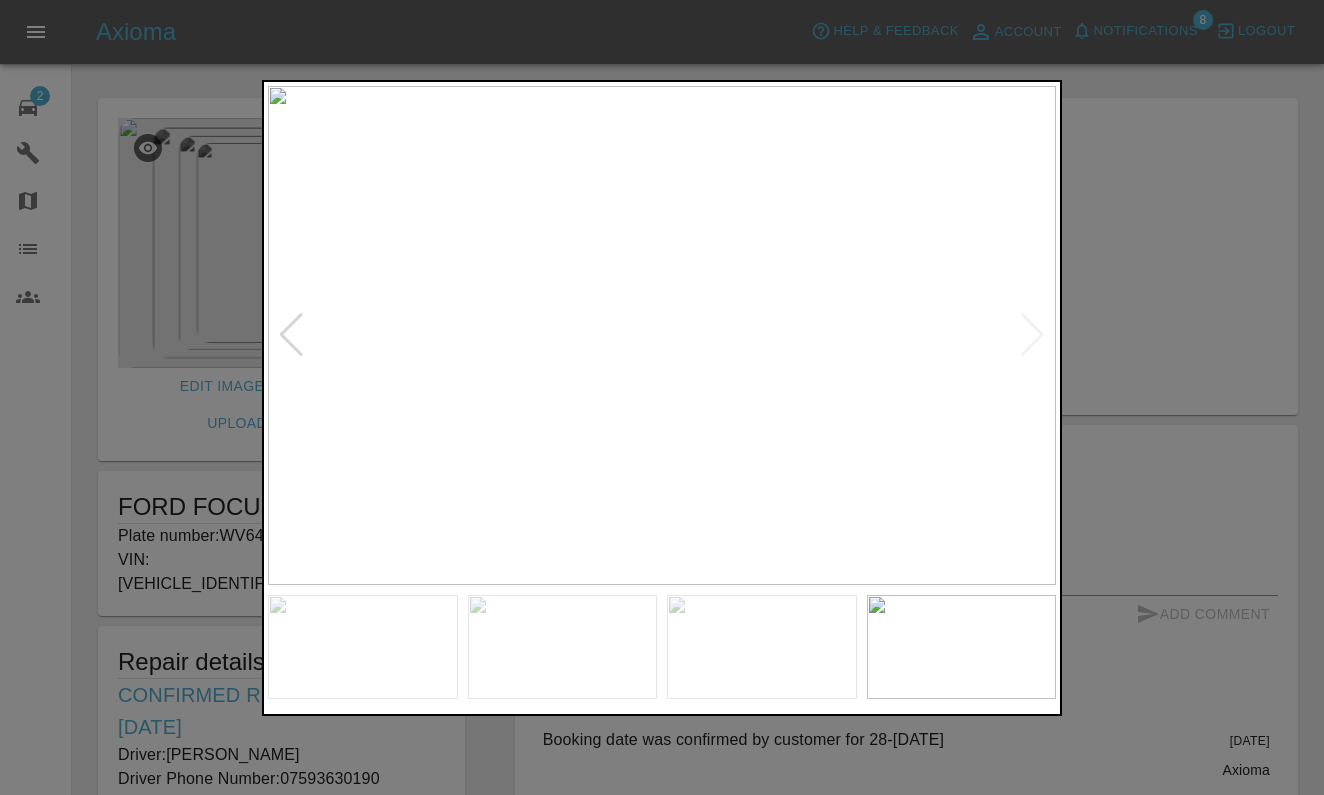 click at bounding box center [662, 335] 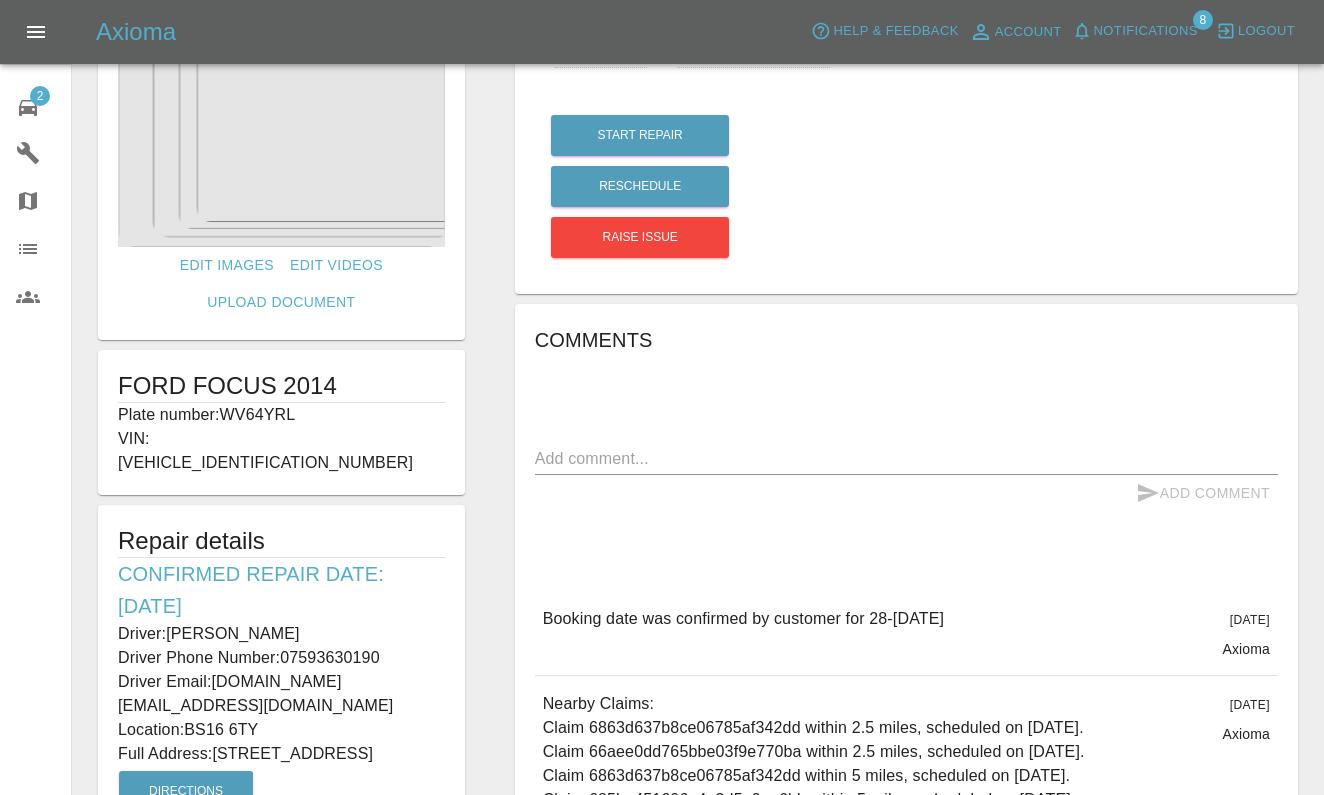 scroll, scrollTop: 110, scrollLeft: 0, axis: vertical 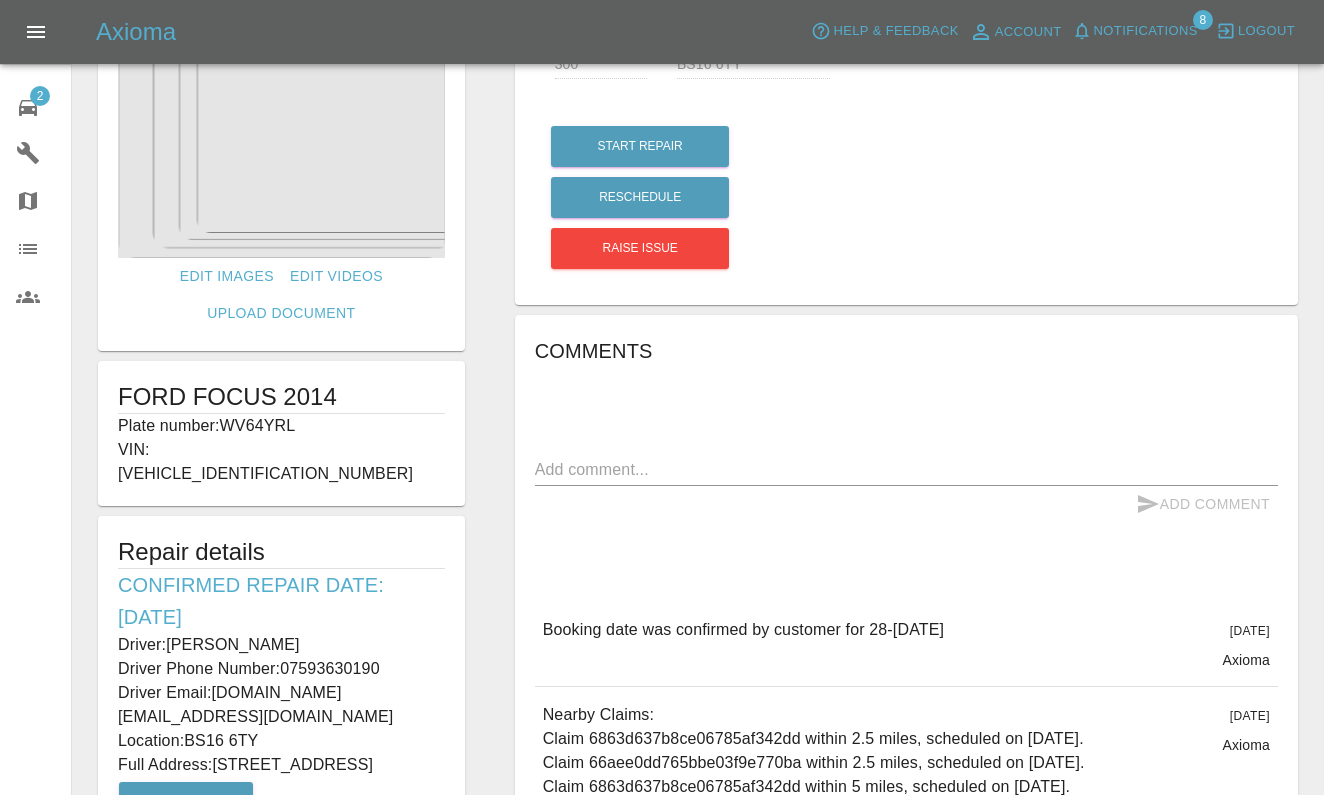 click at bounding box center (281, 133) 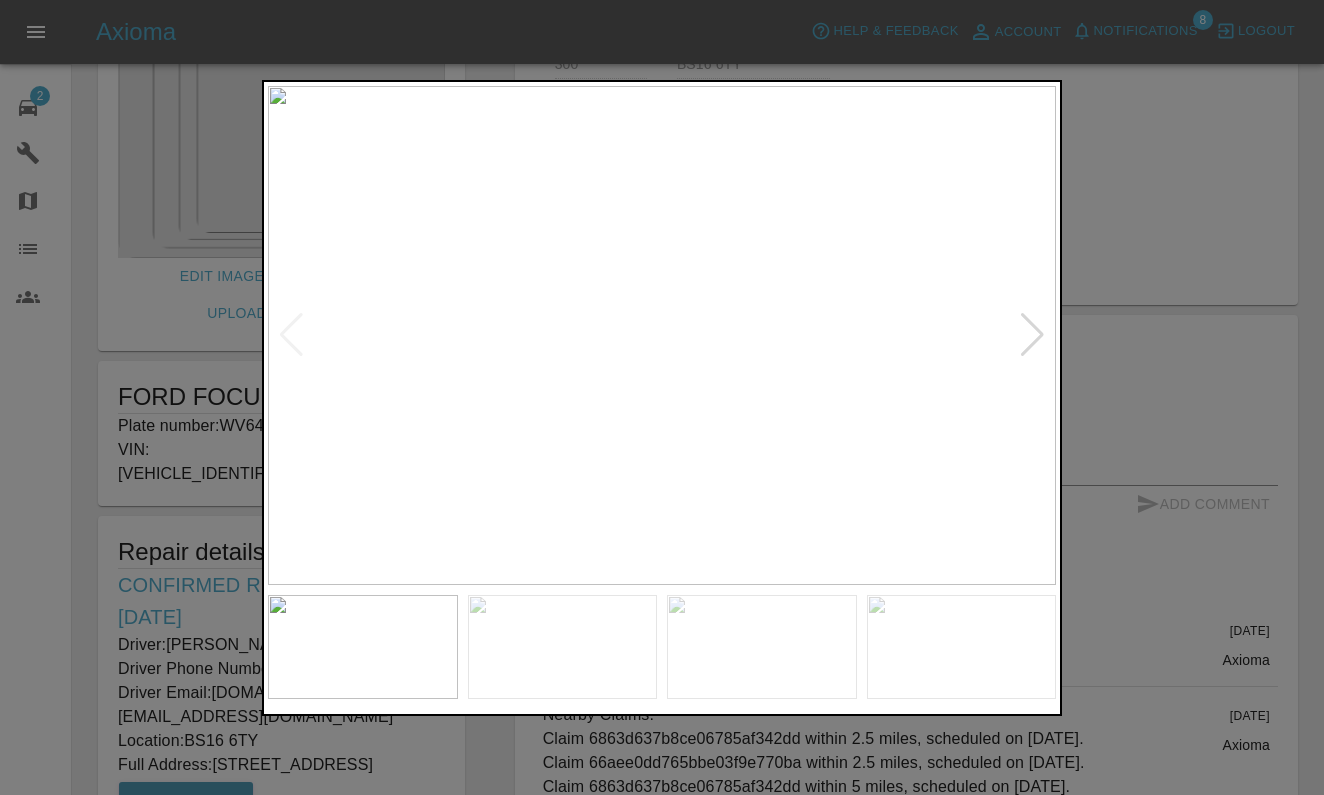 click at bounding box center (662, 397) 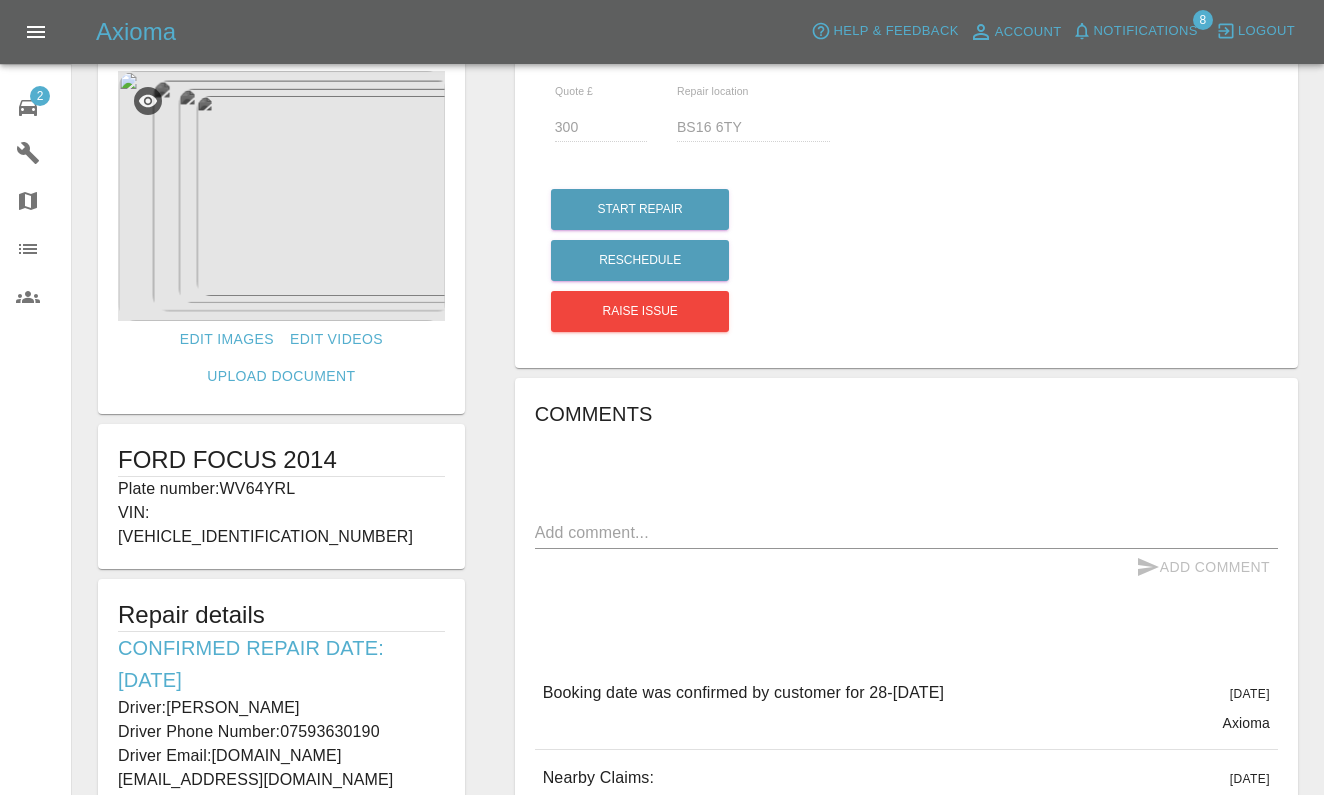 scroll, scrollTop: 49, scrollLeft: 0, axis: vertical 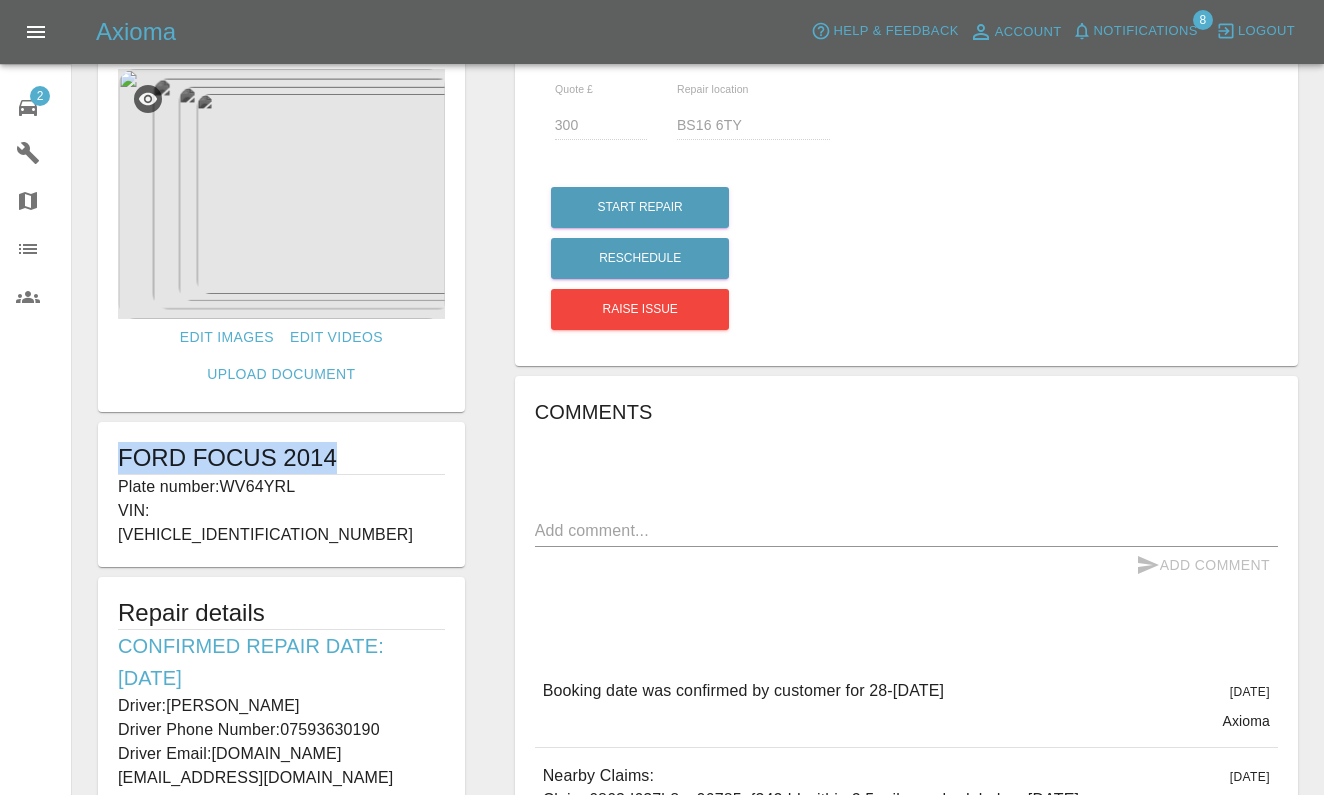 drag, startPoint x: 120, startPoint y: 453, endPoint x: 337, endPoint y: 462, distance: 217.18655 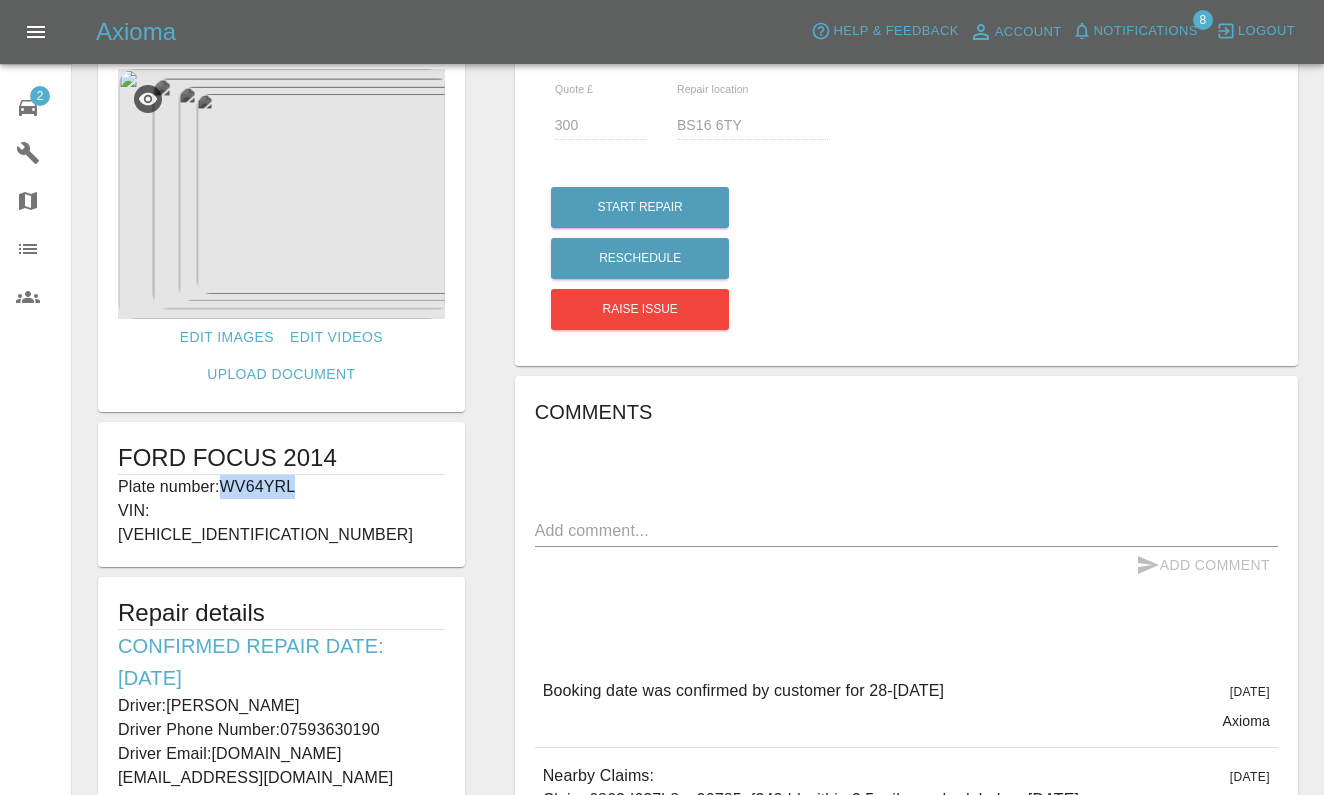 drag, startPoint x: 226, startPoint y: 487, endPoint x: 311, endPoint y: 488, distance: 85.00588 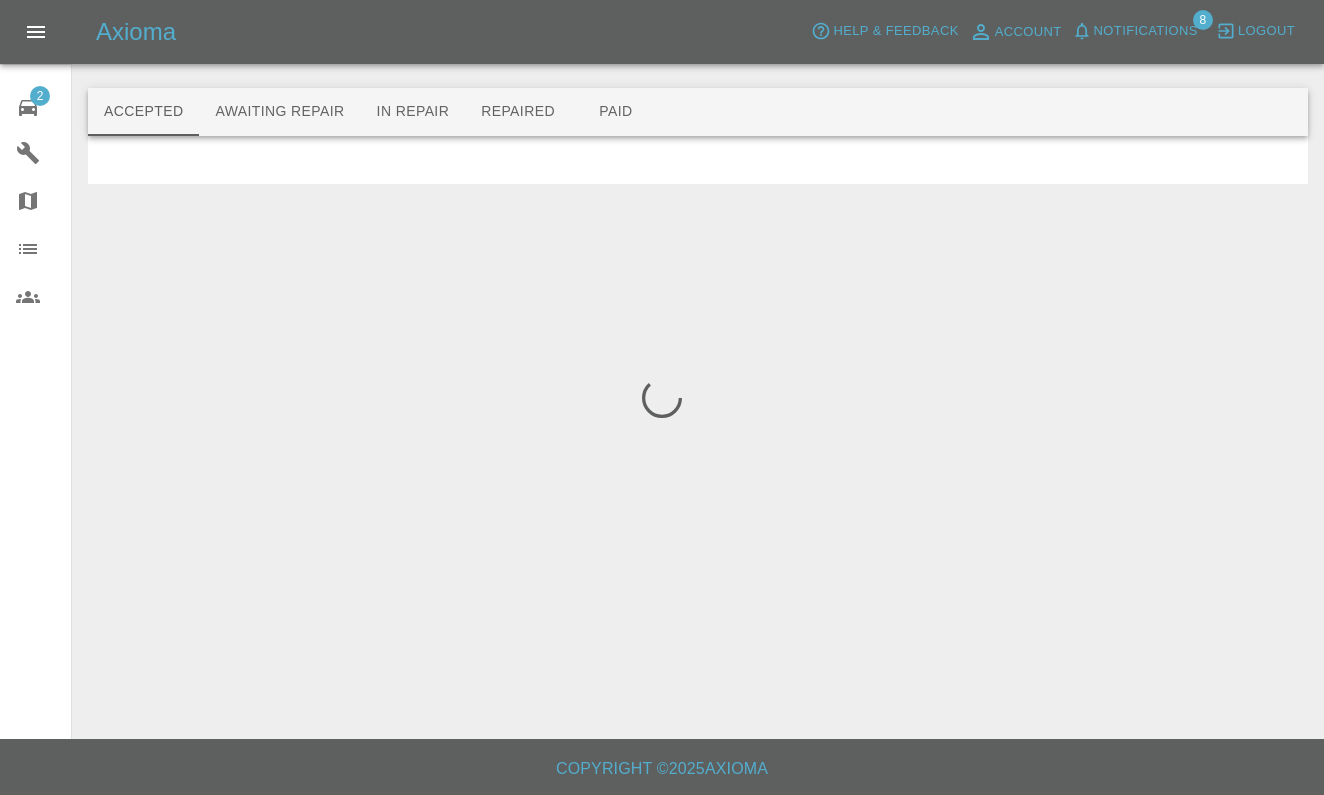 scroll, scrollTop: 0, scrollLeft: 0, axis: both 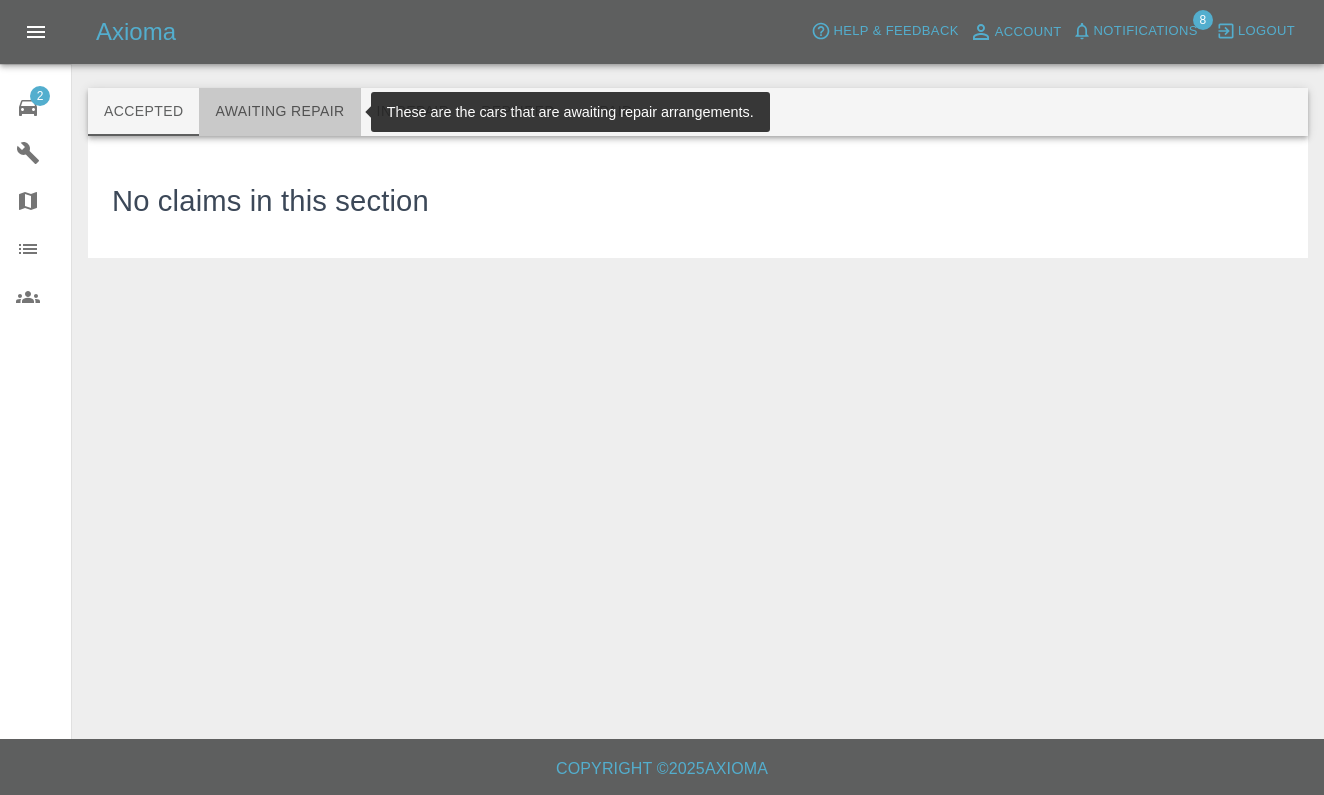 click on "Awaiting Repair" at bounding box center (279, 112) 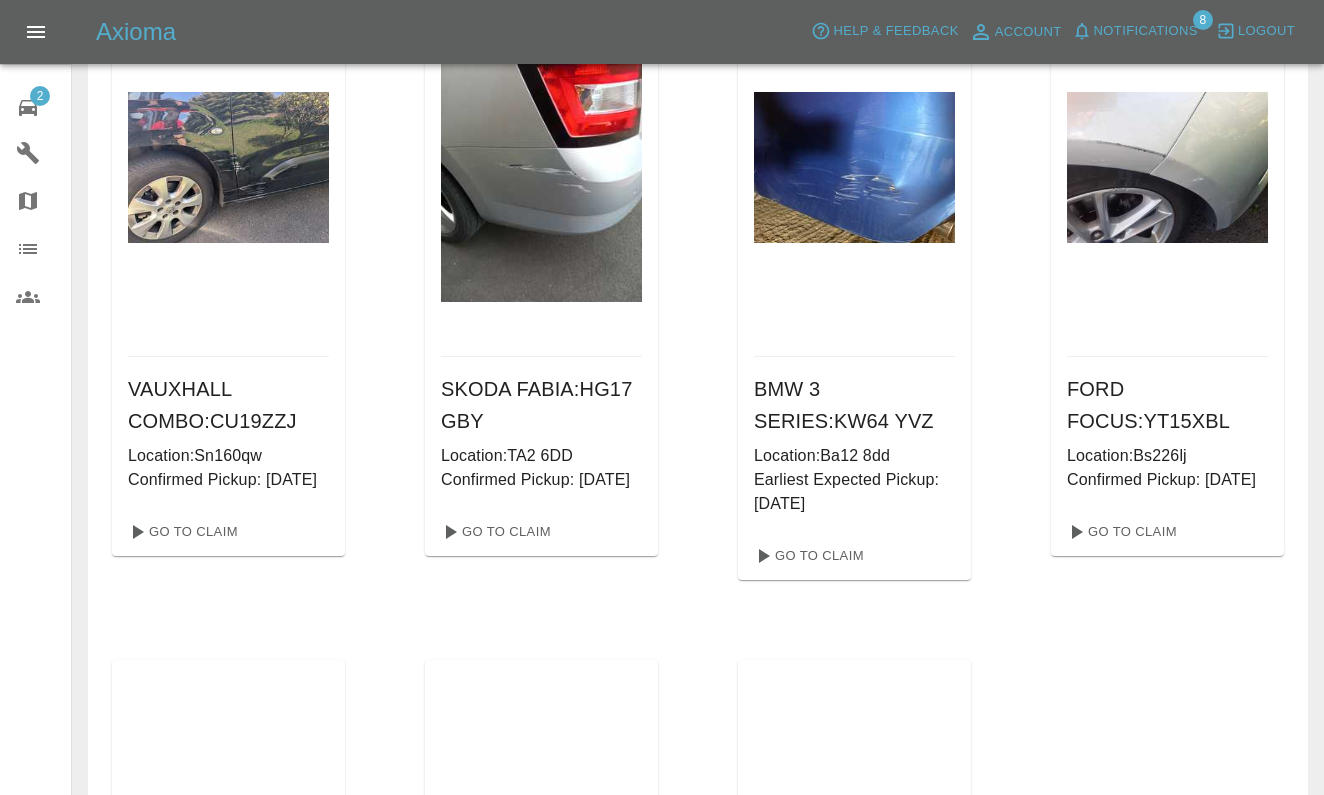 scroll, scrollTop: 852, scrollLeft: 0, axis: vertical 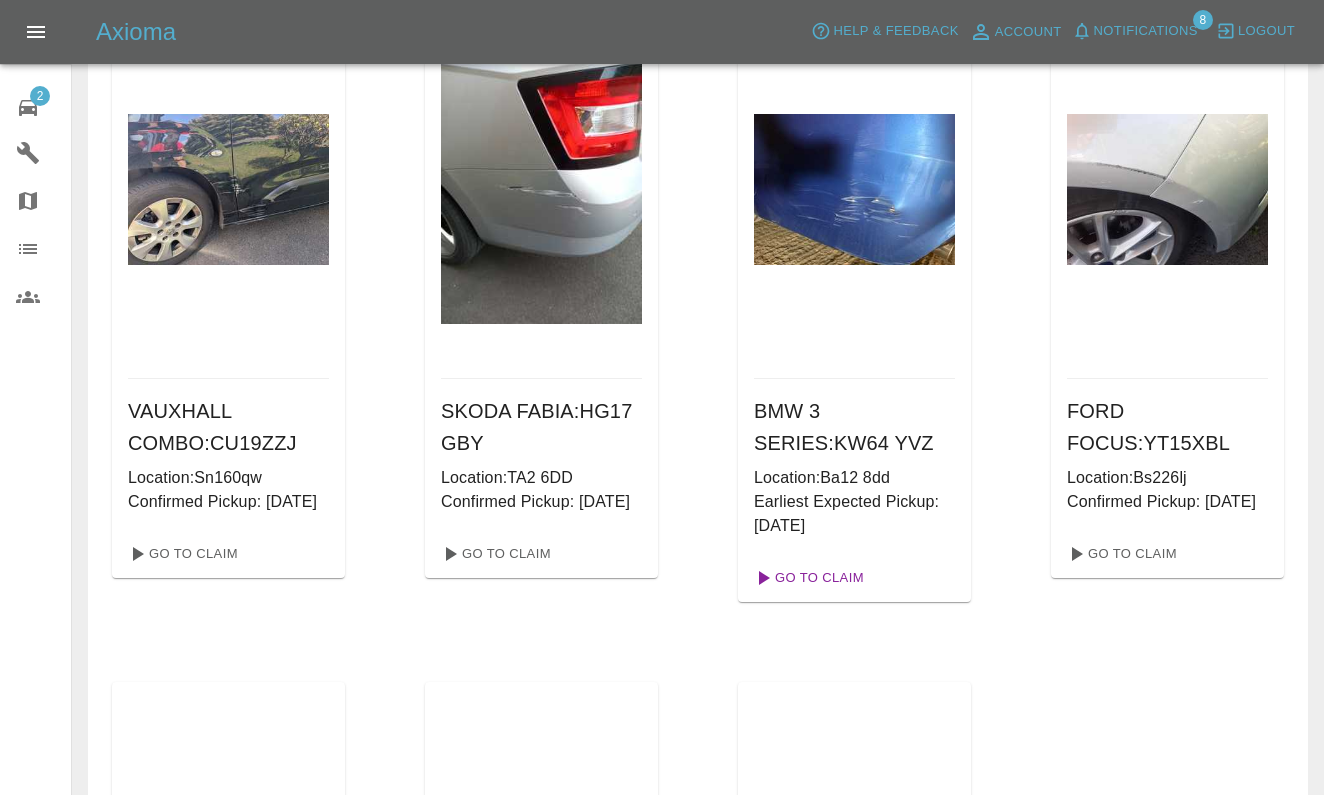 click on "Go To Claim" at bounding box center (807, 578) 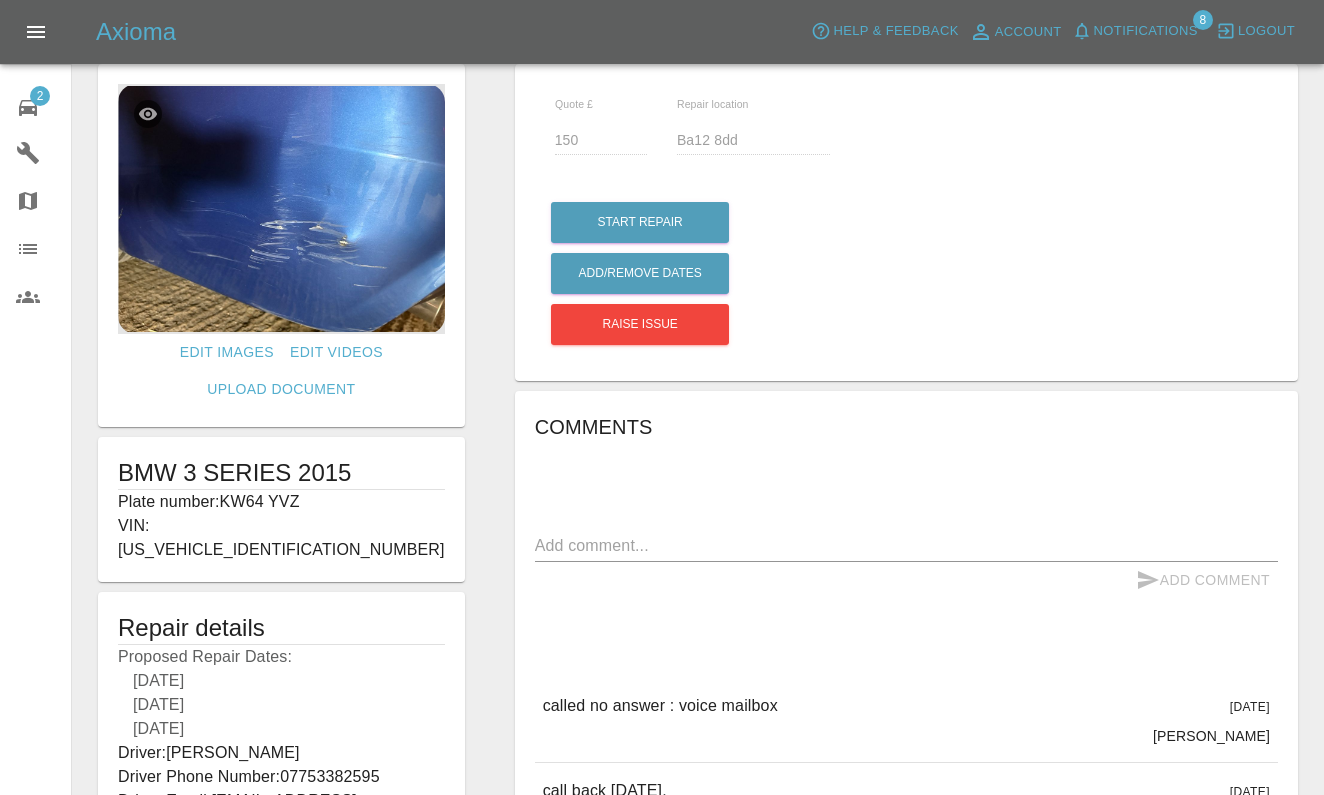 scroll, scrollTop: 39, scrollLeft: 0, axis: vertical 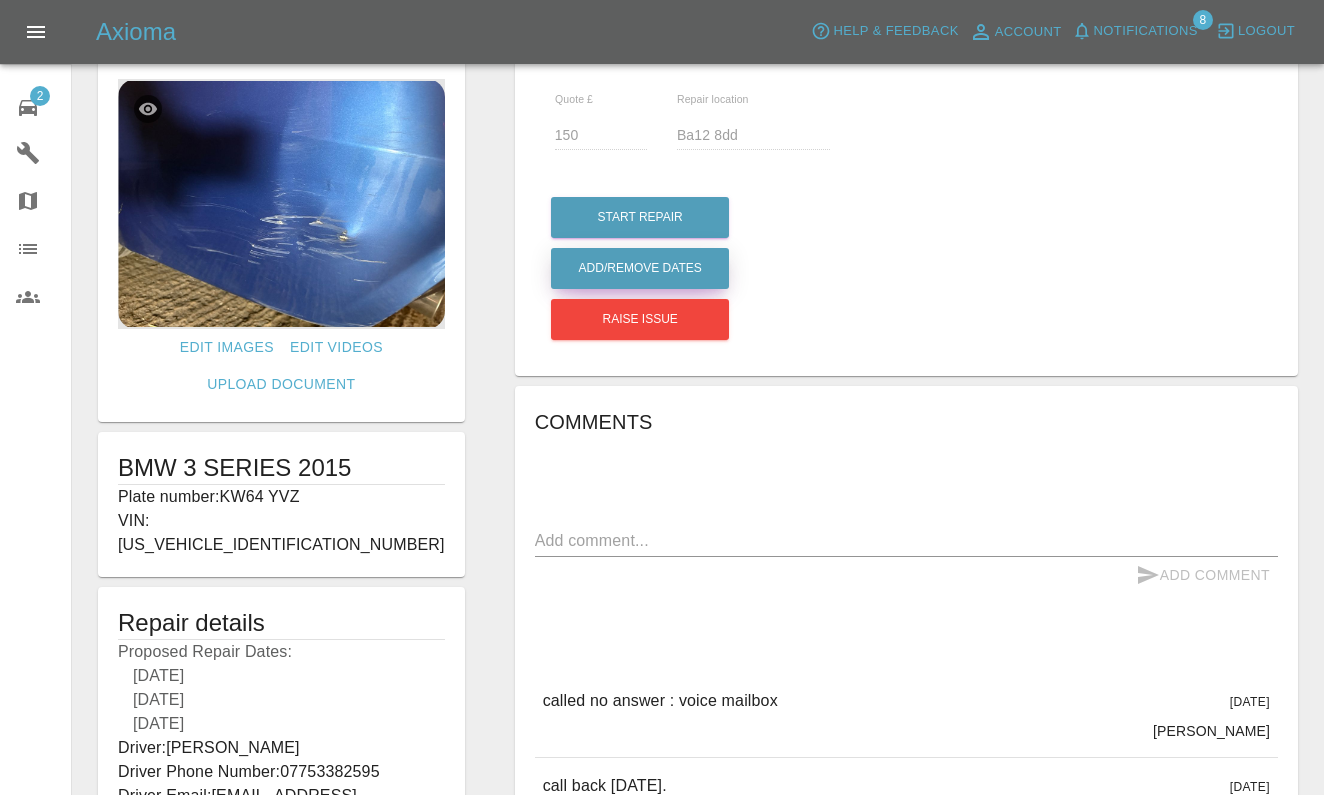 click on "Add/Remove Dates" at bounding box center (640, 217) 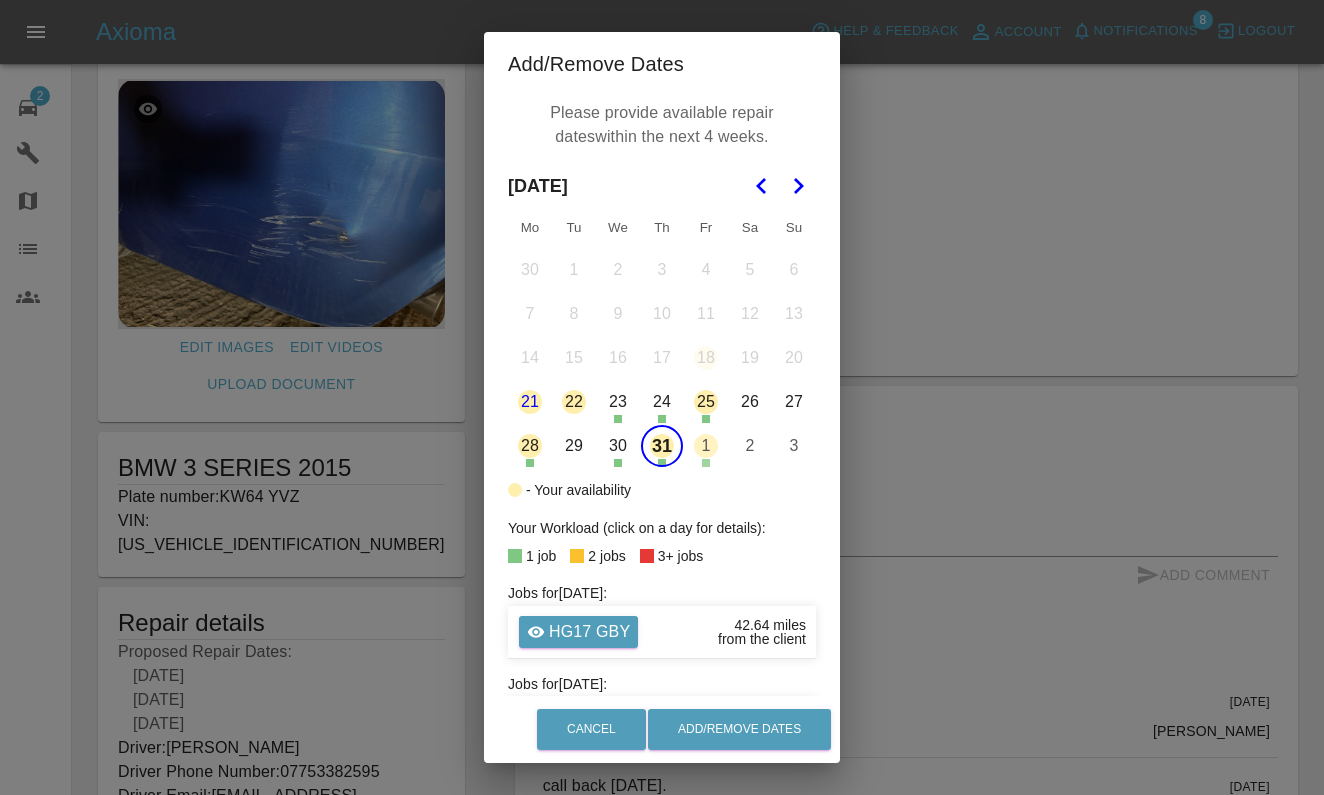 click on "31" at bounding box center (662, 446) 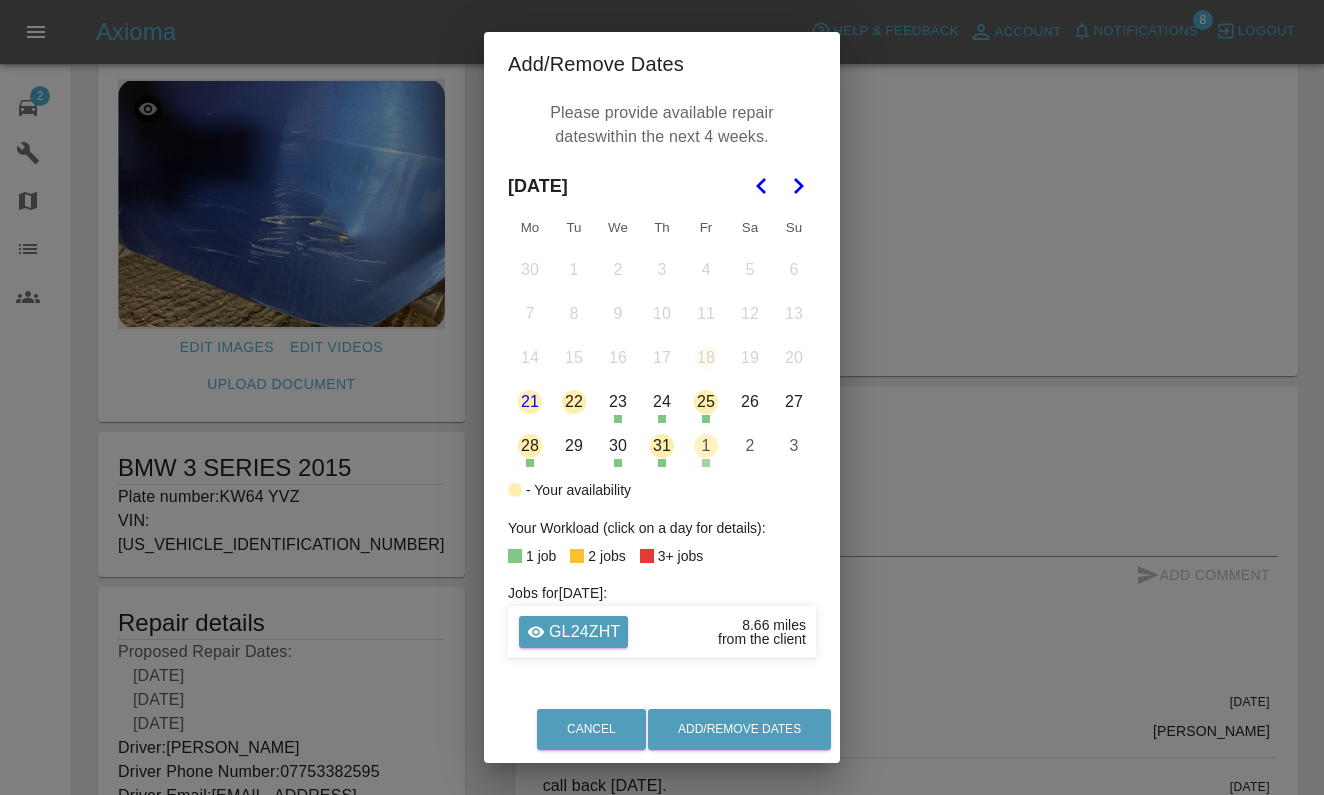 click at bounding box center [798, 186] 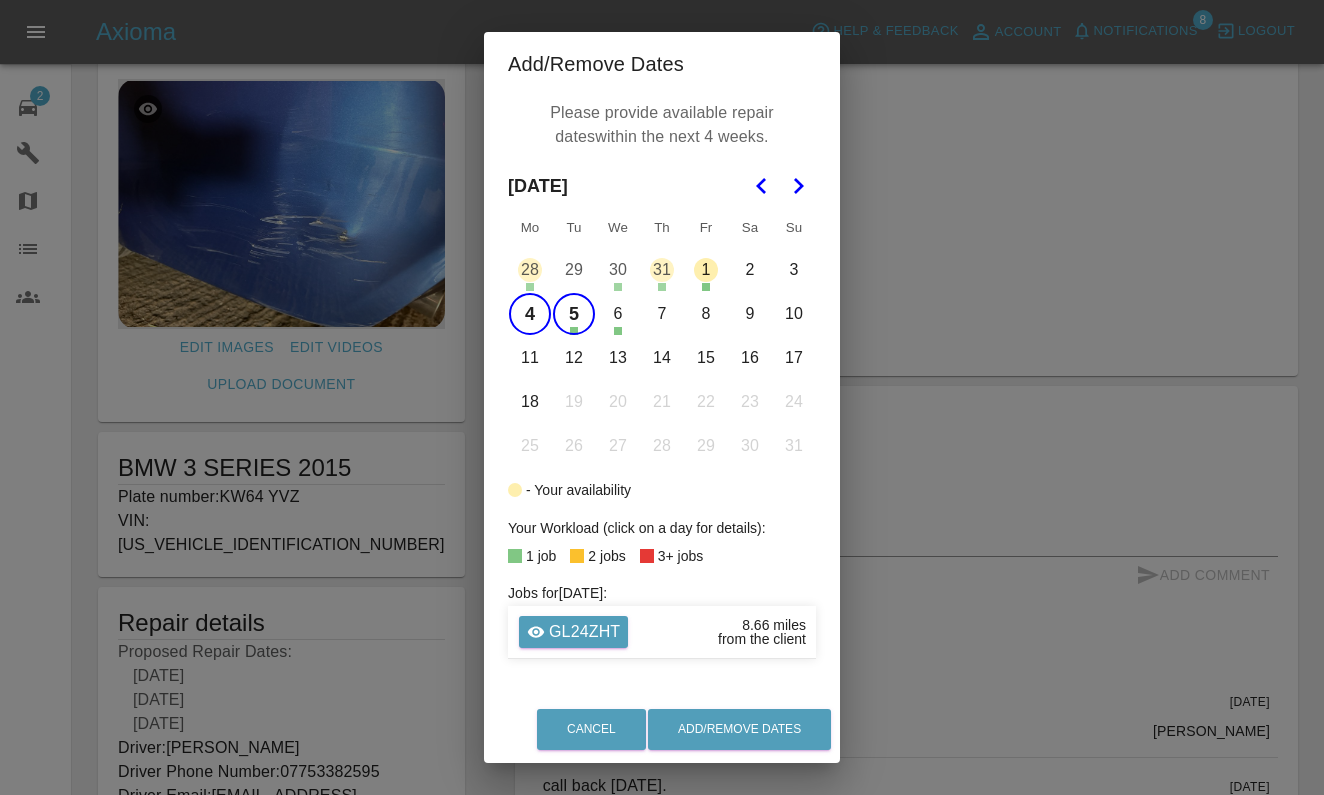 click on "5" at bounding box center (574, 314) 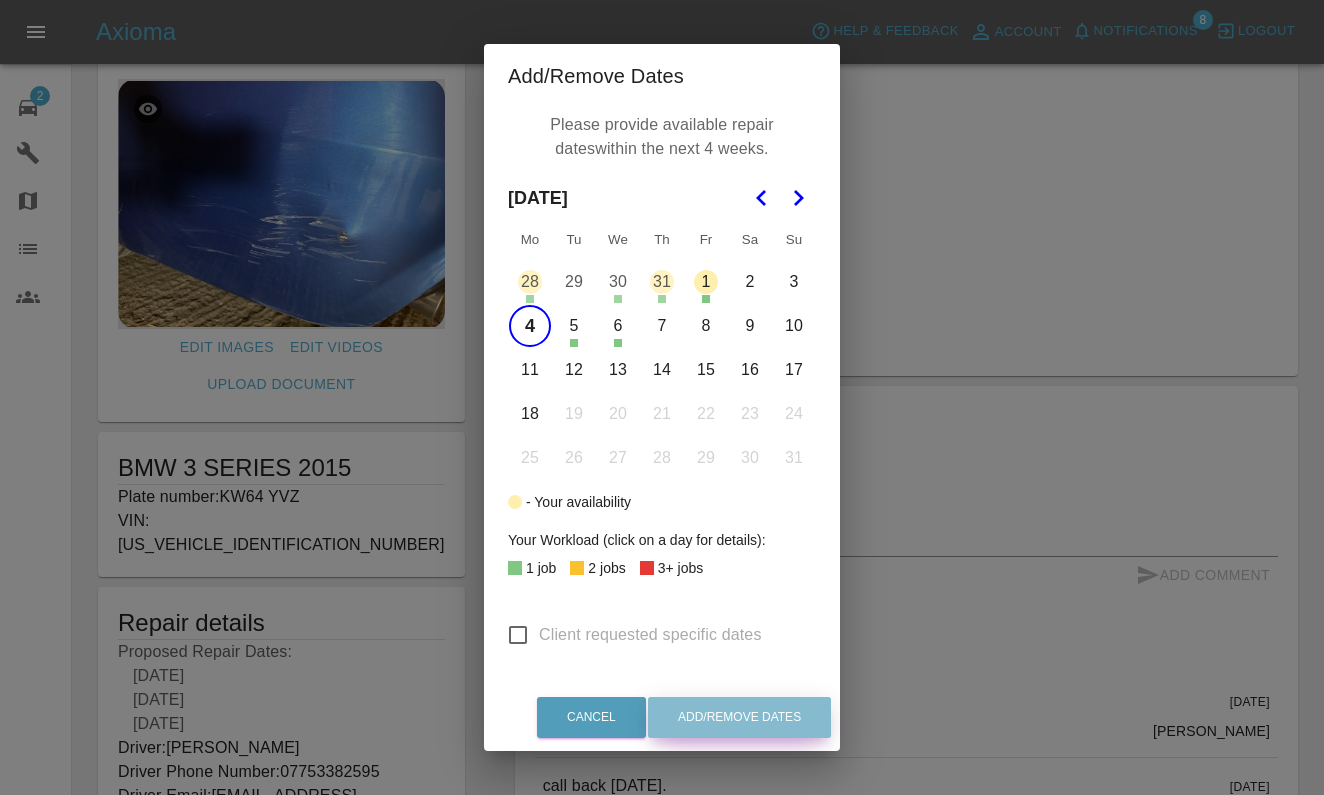 click on "Add/Remove Dates" at bounding box center (739, 717) 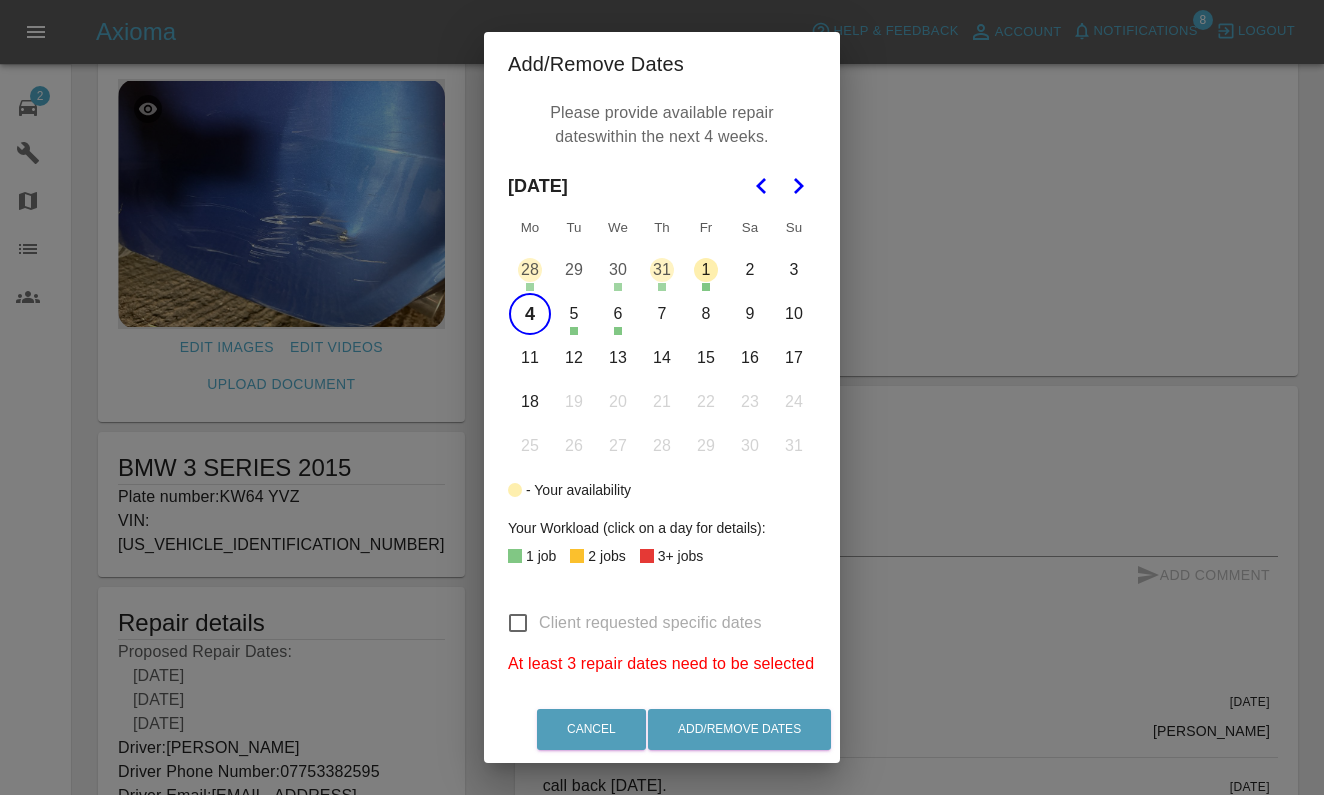 click on "Client requested specific dates" at bounding box center (650, 623) 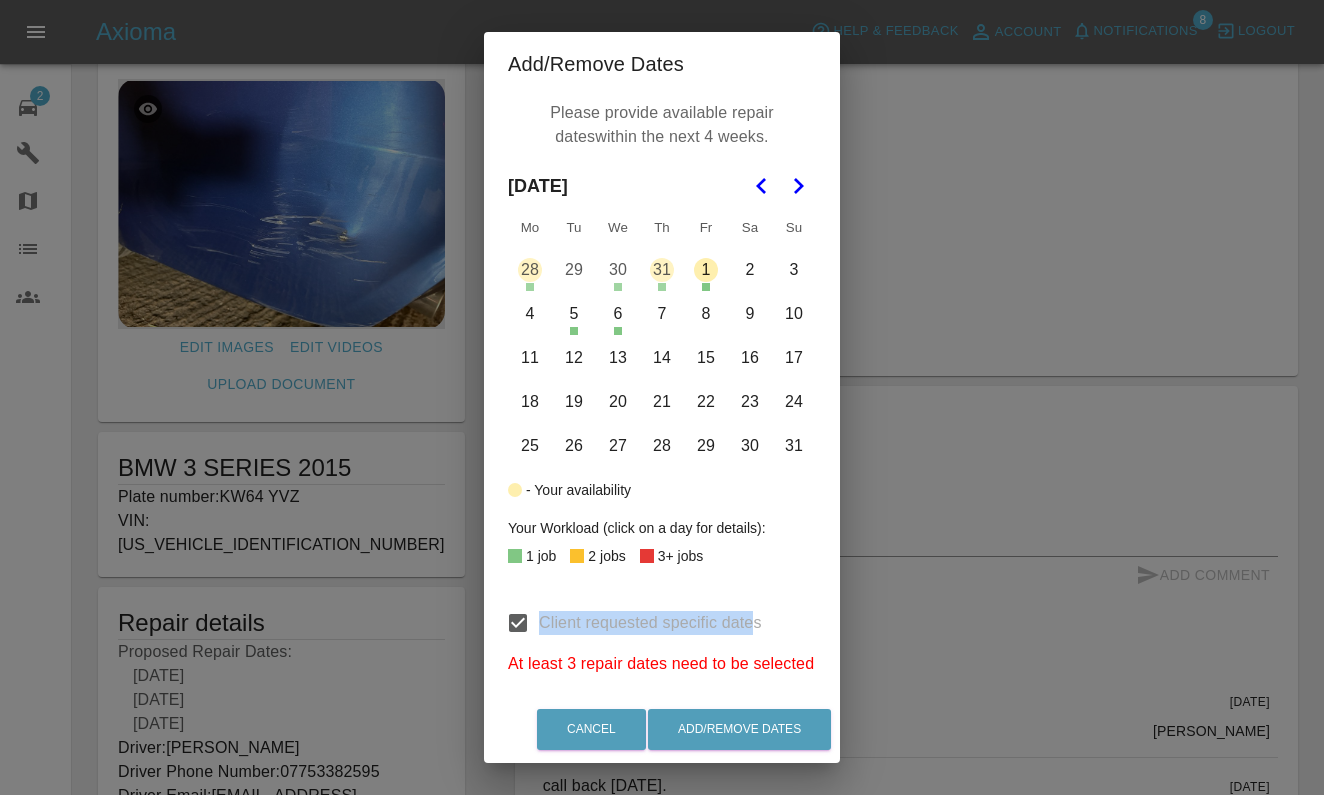 drag, startPoint x: 749, startPoint y: 614, endPoint x: 720, endPoint y: 451, distance: 165.55966 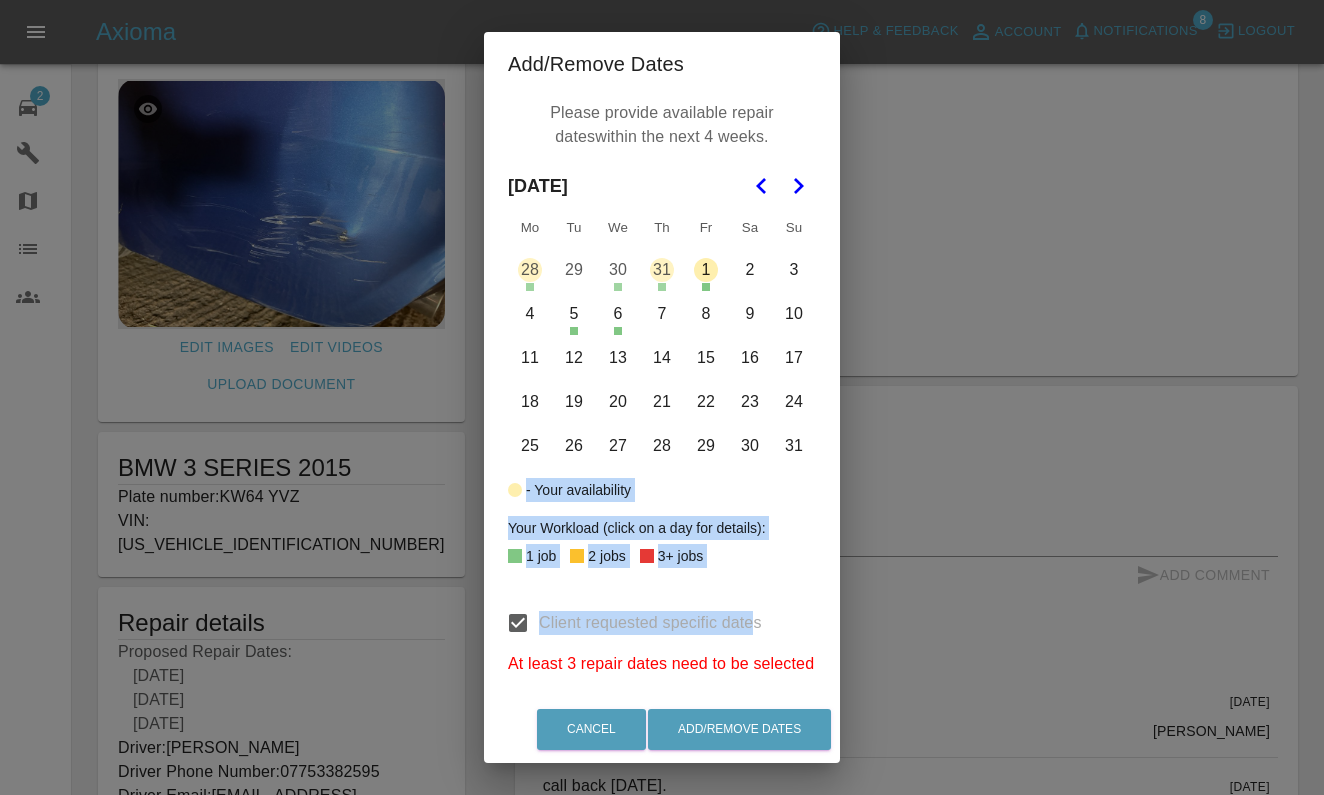 click on "31" at bounding box center [794, 446] 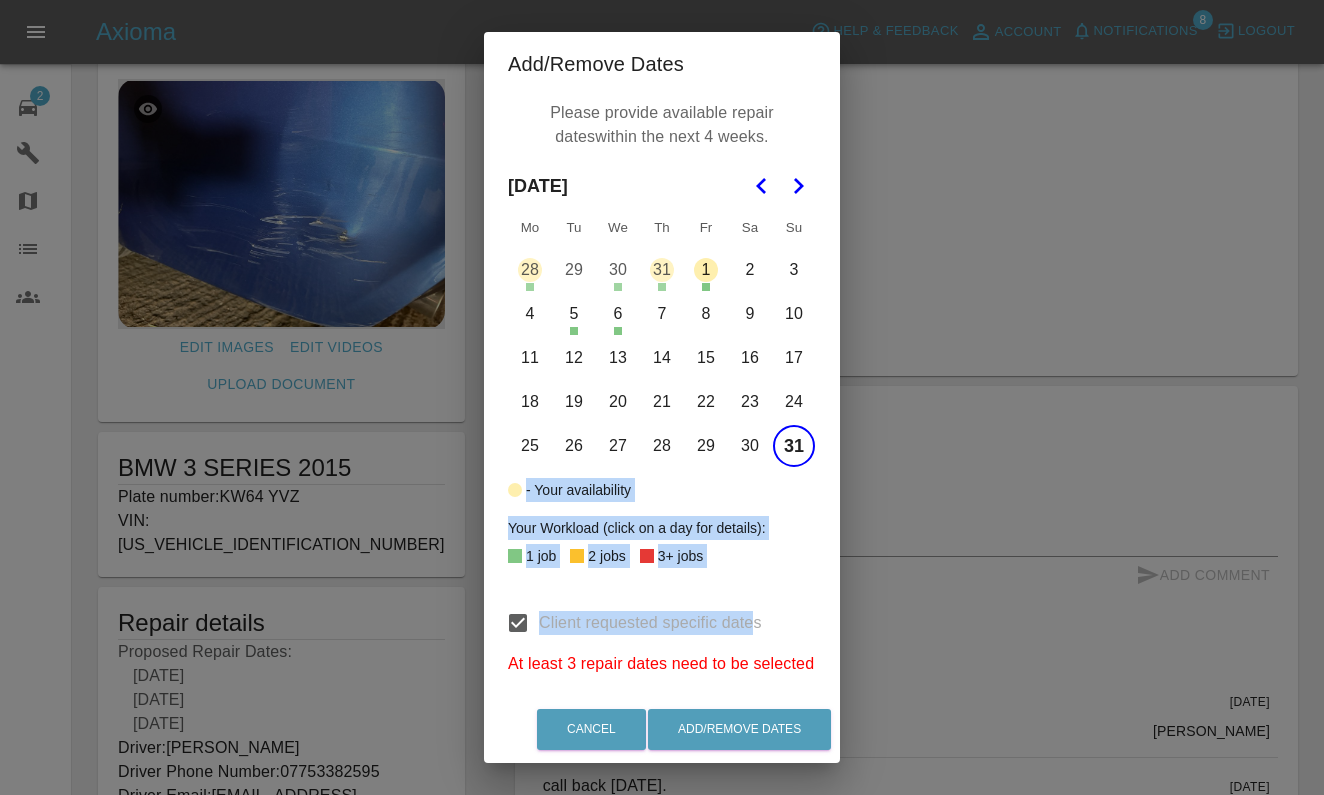 click on "31" at bounding box center [794, 446] 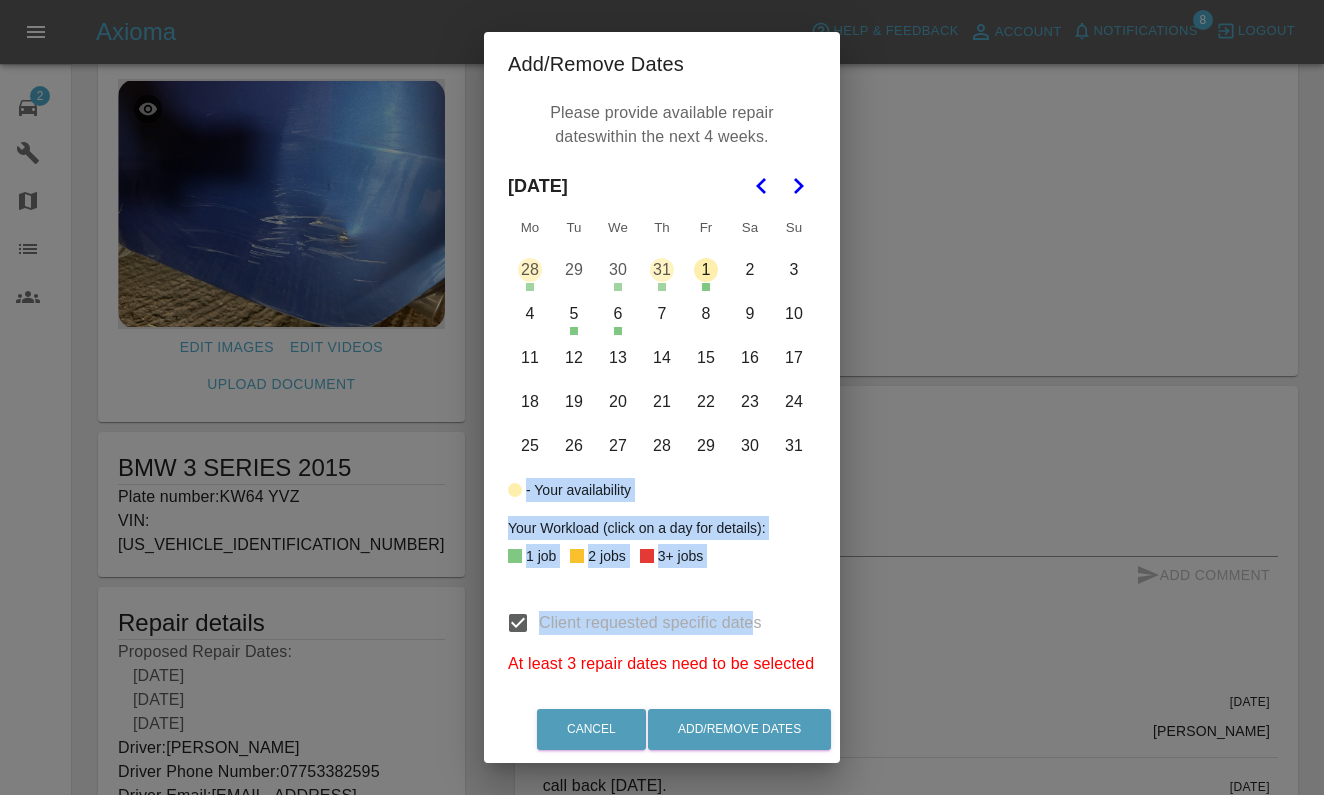 click on "31" at bounding box center (662, 270) 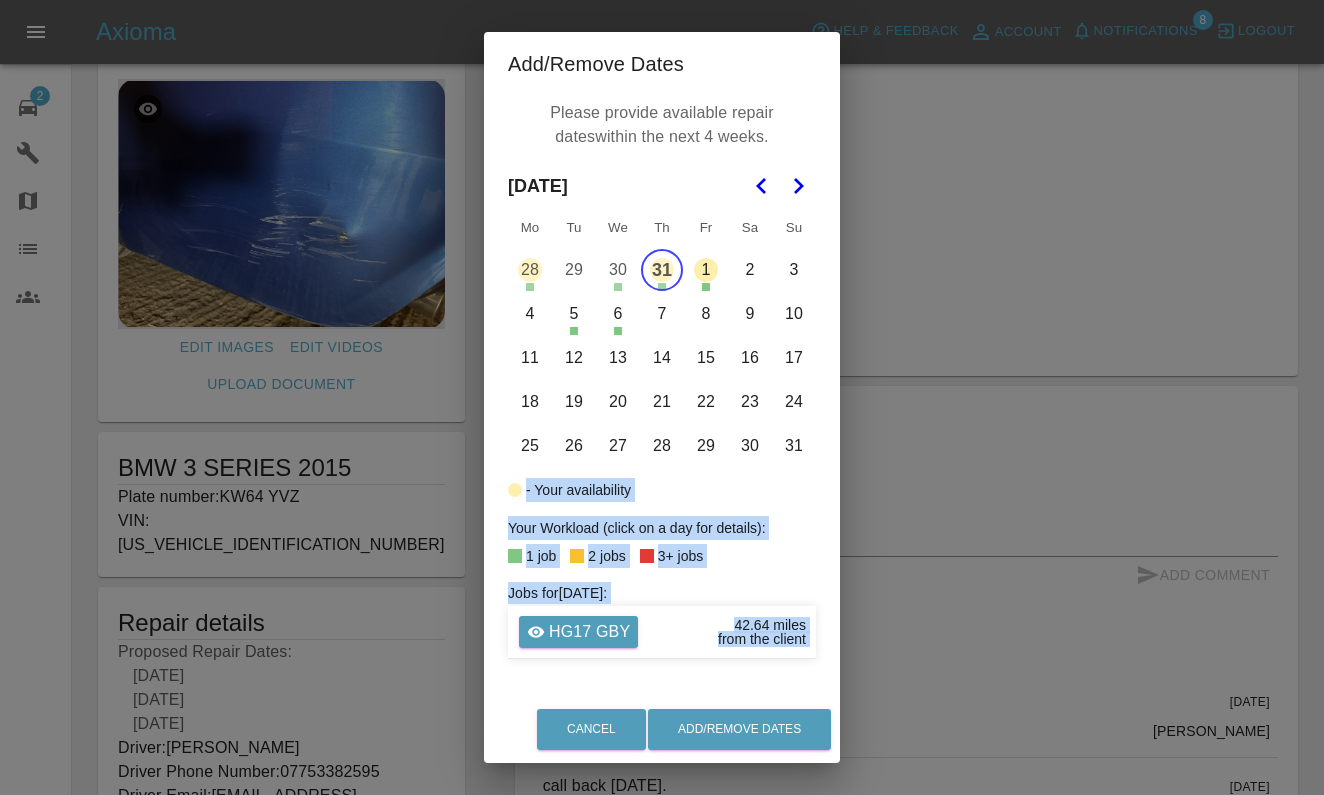 click on "31" at bounding box center (662, 270) 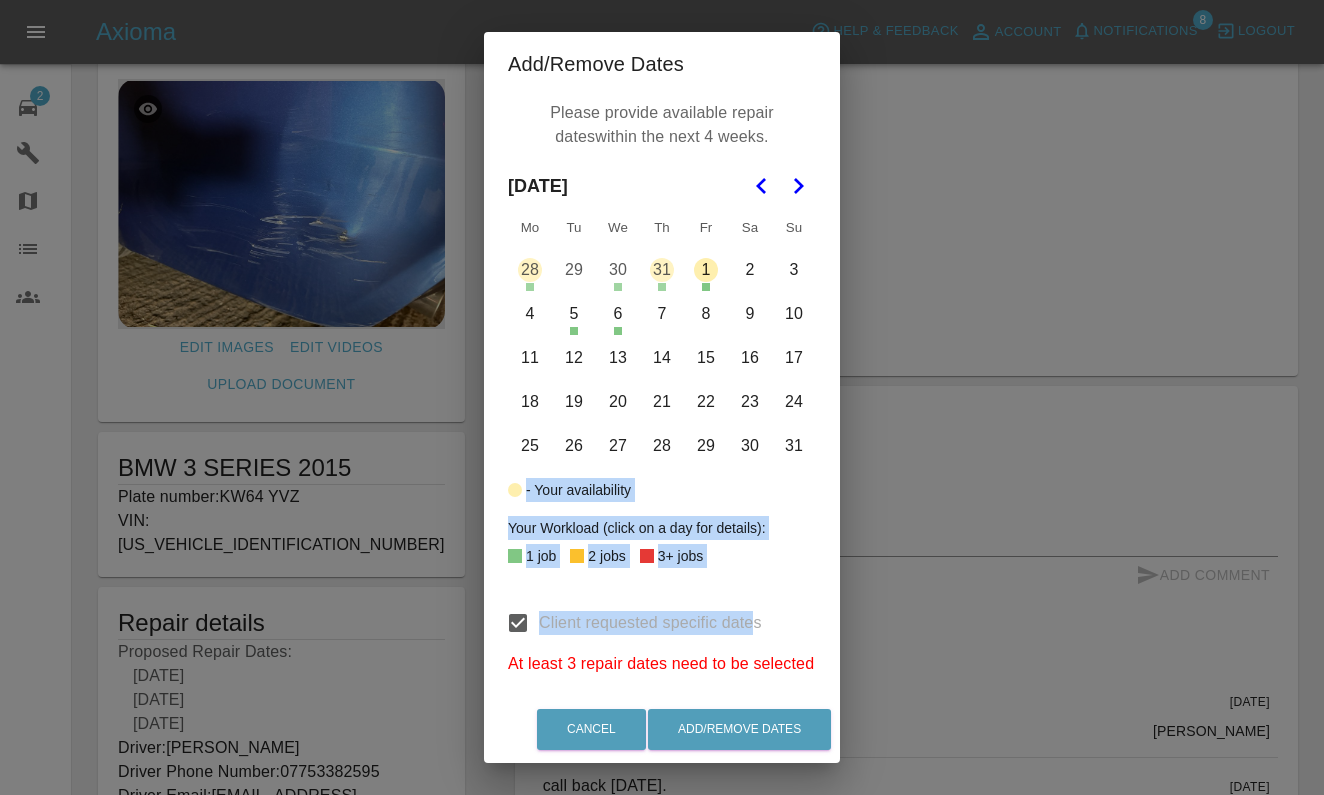 click on "5" at bounding box center (574, 314) 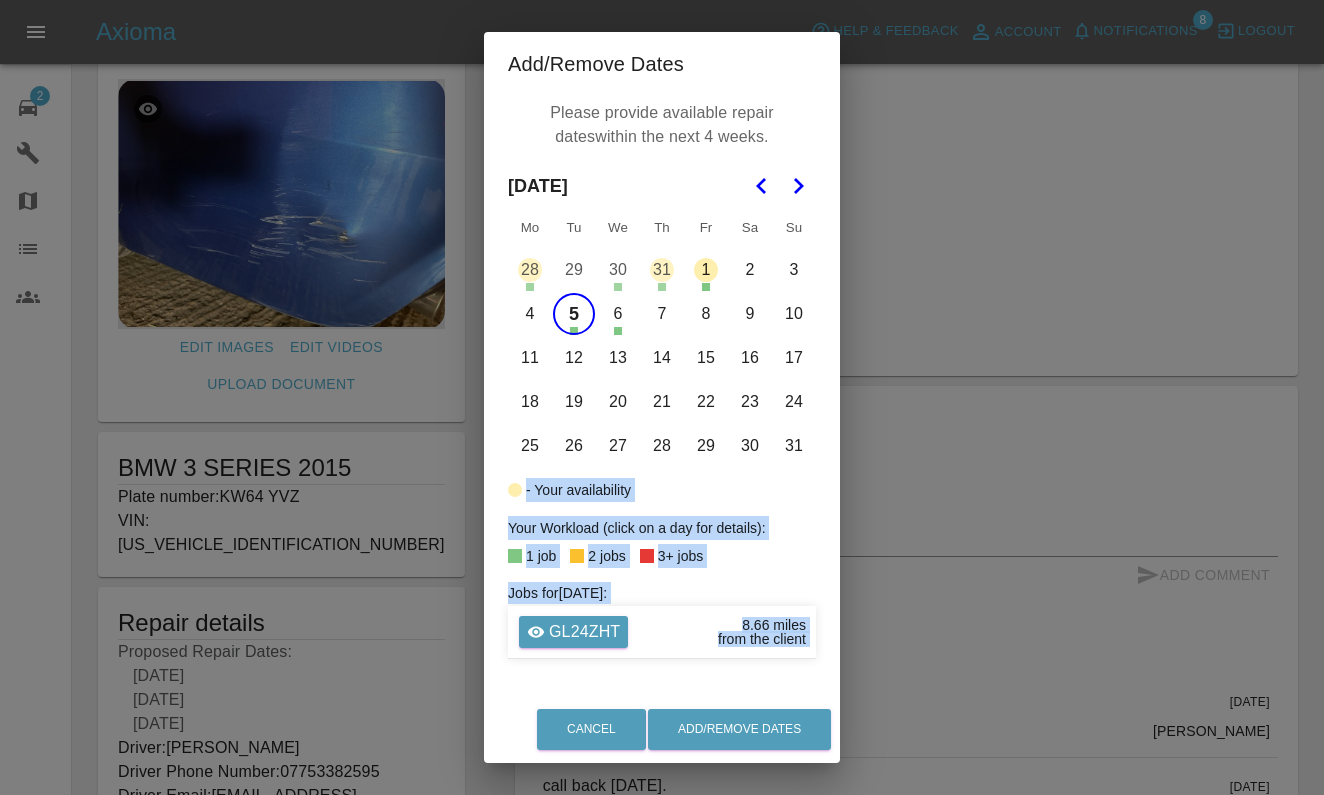 click on "5" at bounding box center (574, 314) 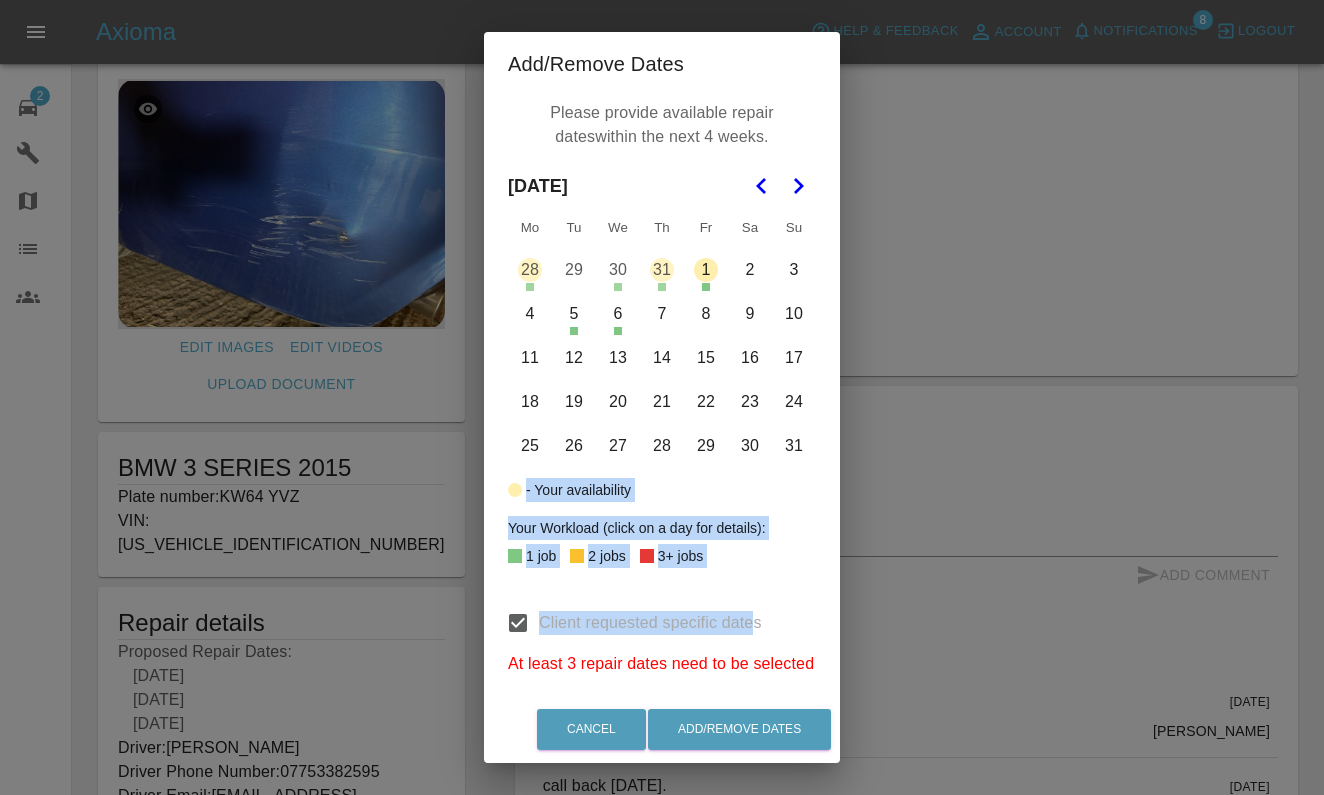 click on "6" at bounding box center [618, 314] 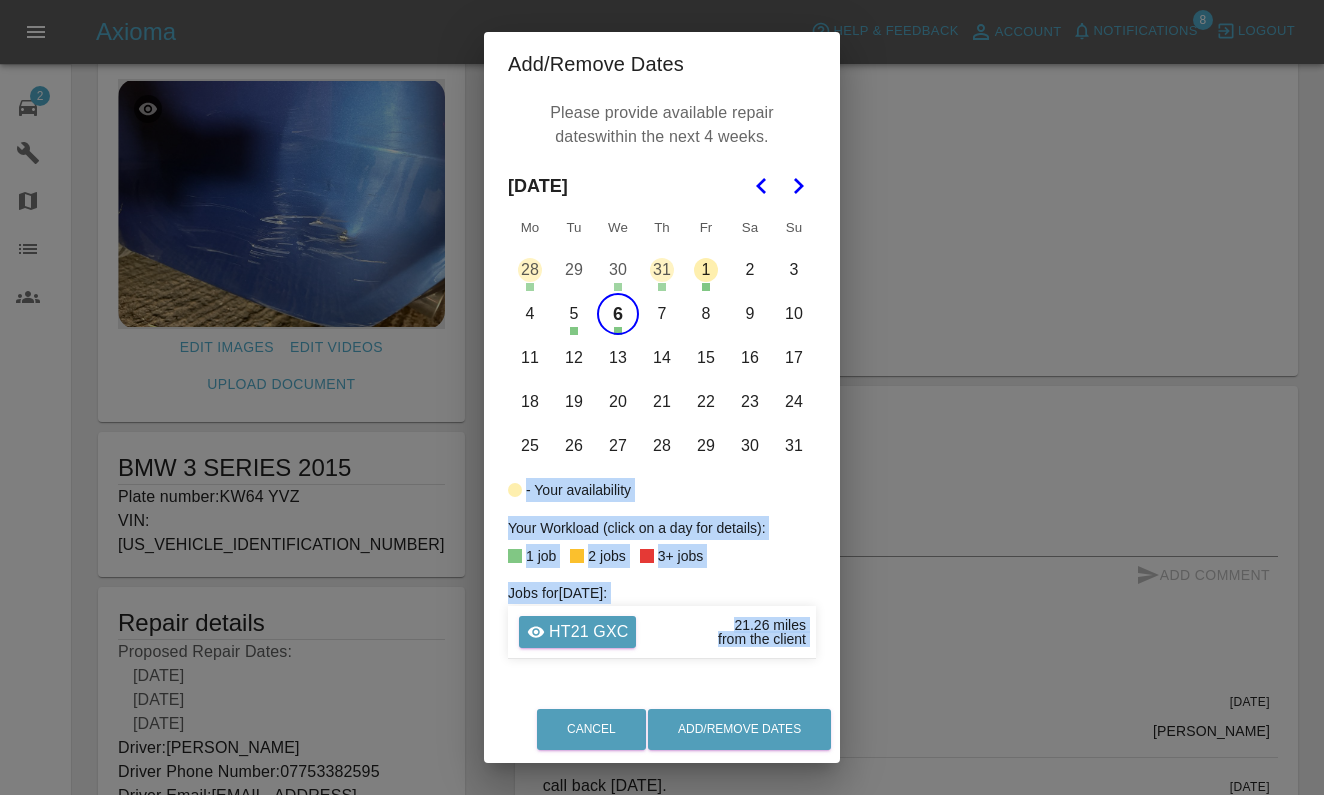 click on "6" at bounding box center (618, 314) 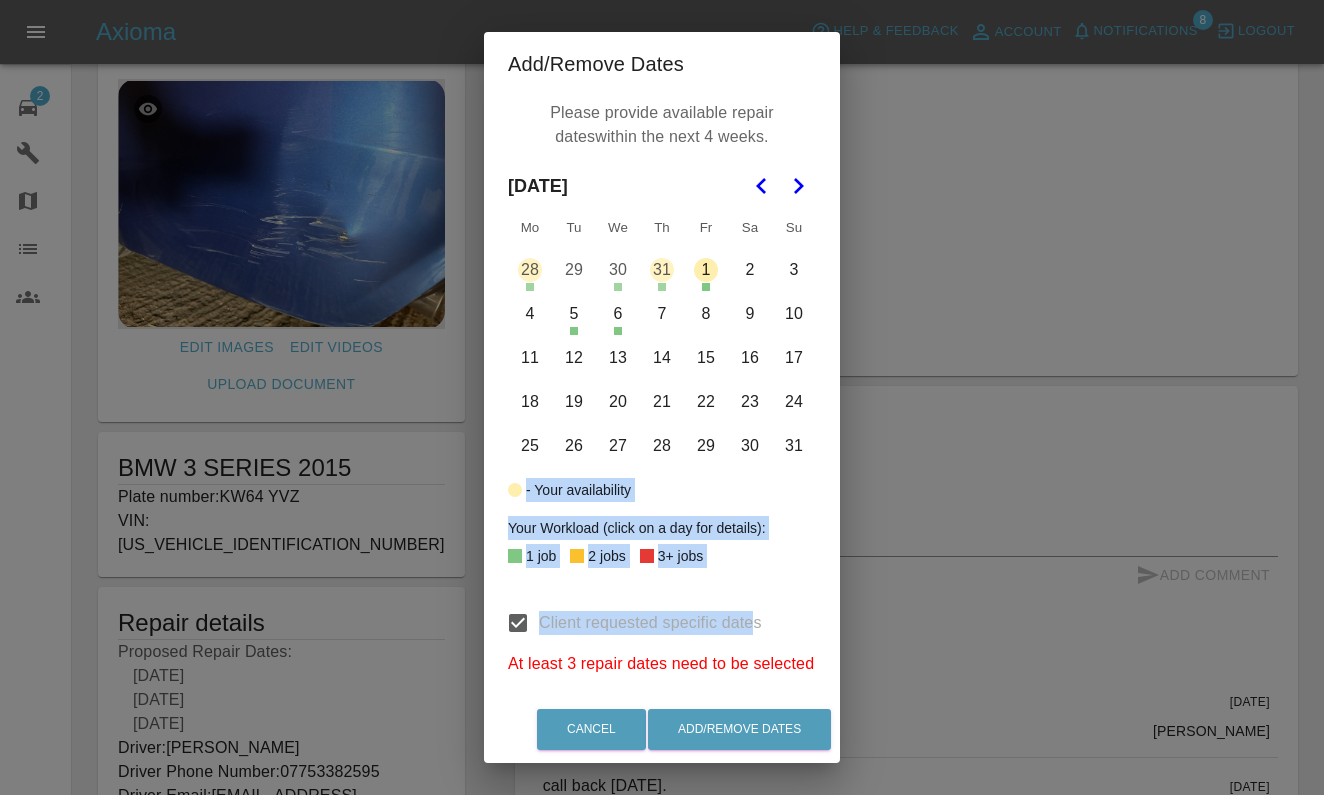 click on "5" at bounding box center (574, 314) 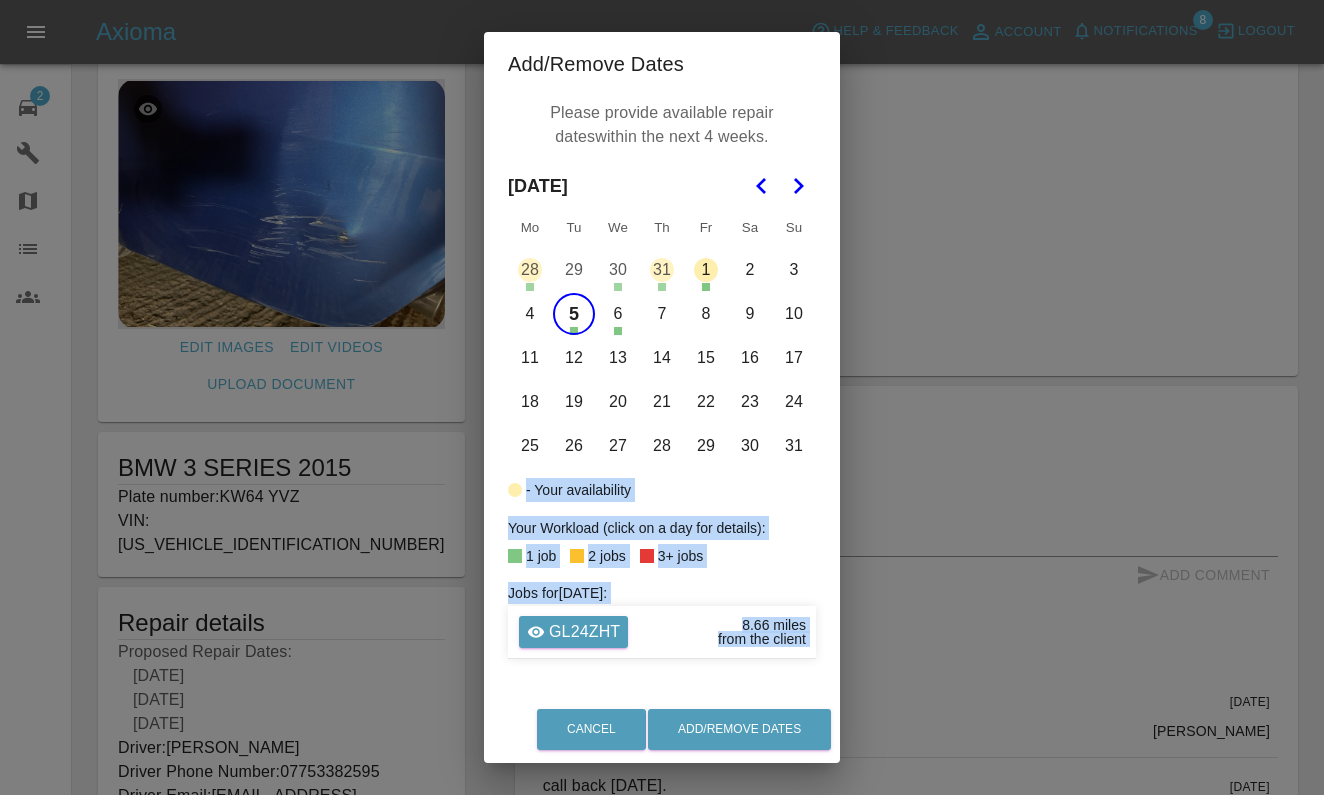 click on "5" at bounding box center (574, 314) 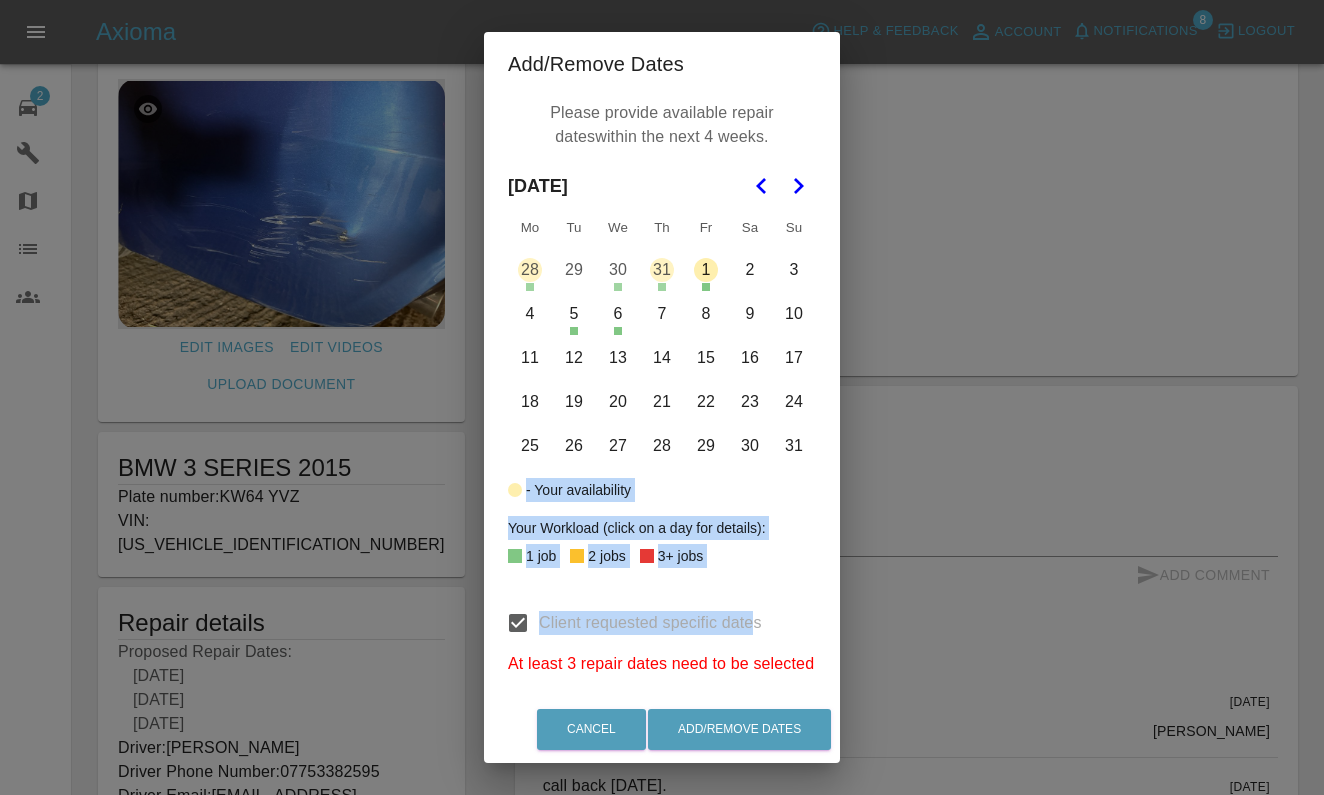 click on "4" at bounding box center (530, 314) 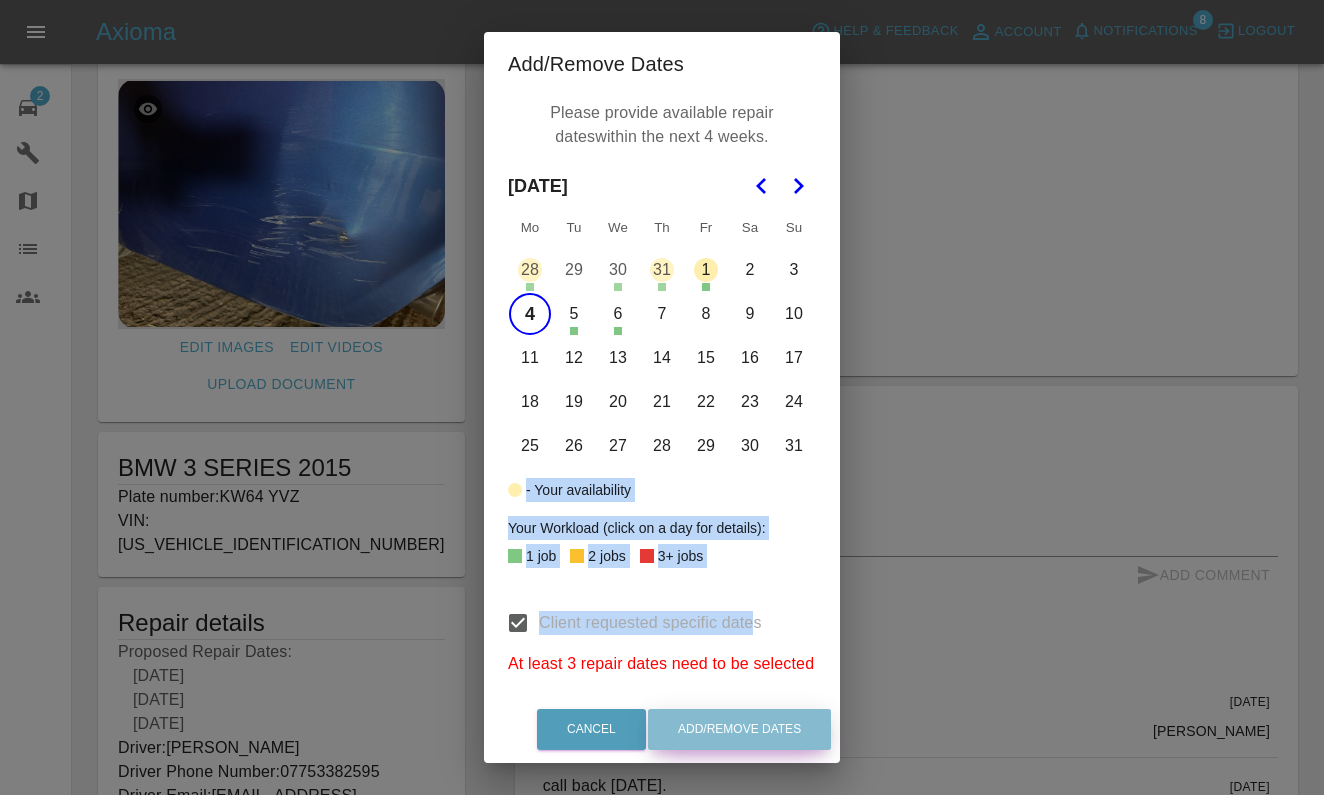 click on "Add/Remove Dates" at bounding box center [739, 729] 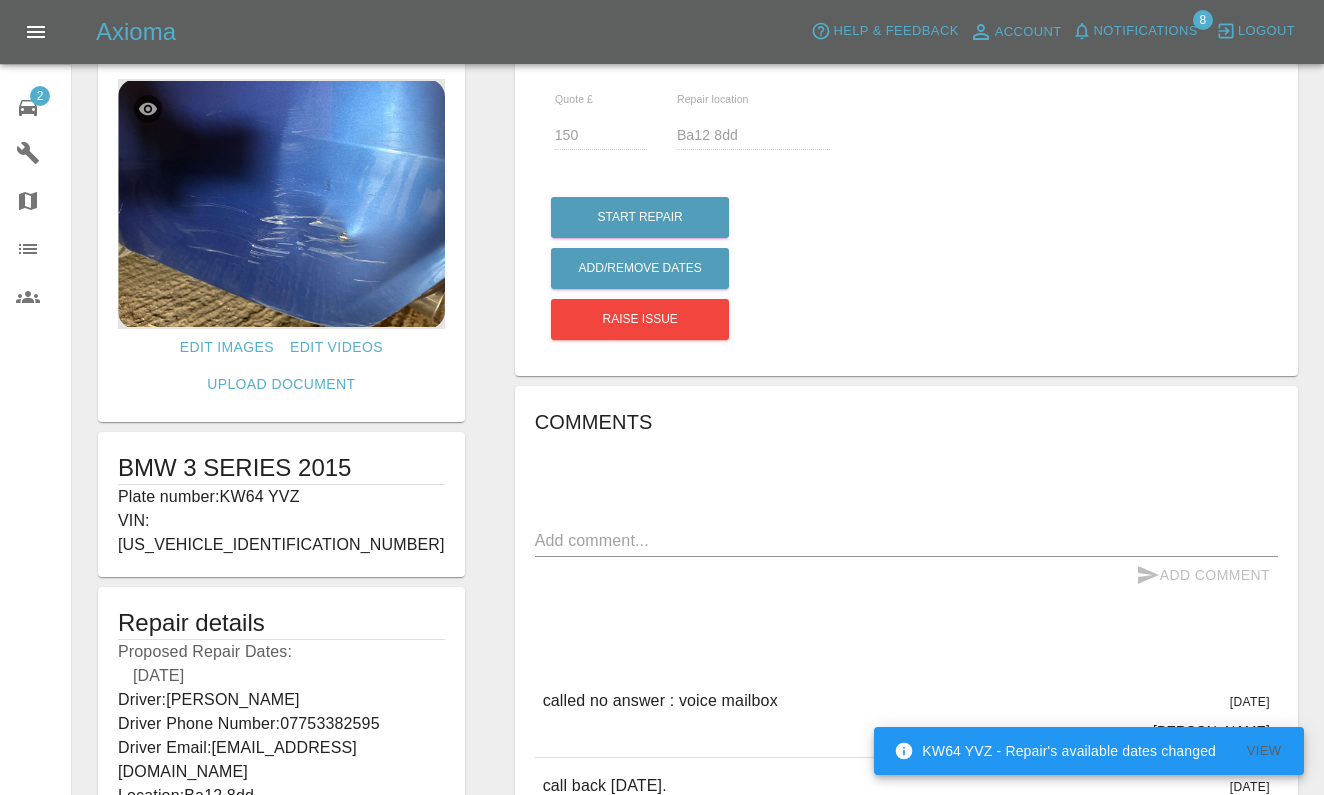 scroll, scrollTop: 0, scrollLeft: 0, axis: both 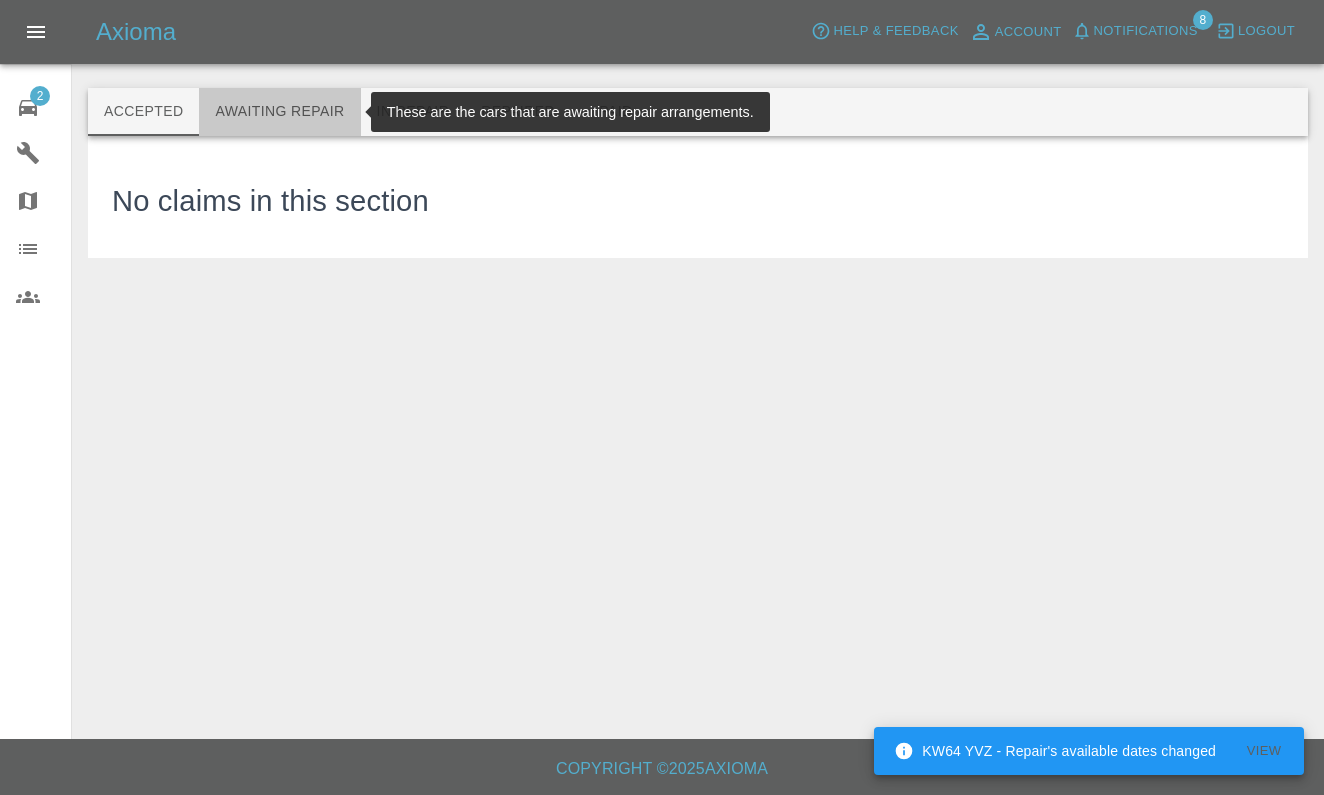 click on "Awaiting Repair" at bounding box center (279, 112) 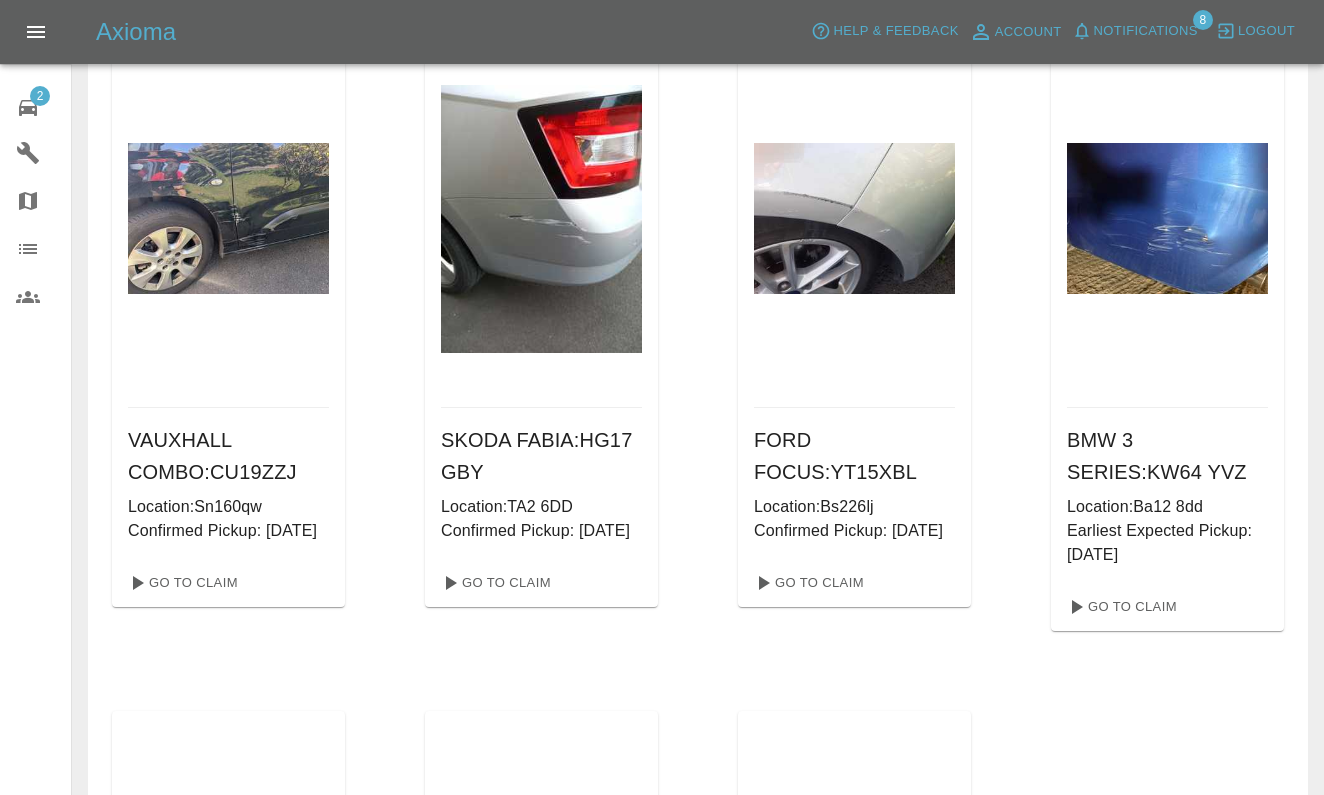 scroll, scrollTop: 817, scrollLeft: 0, axis: vertical 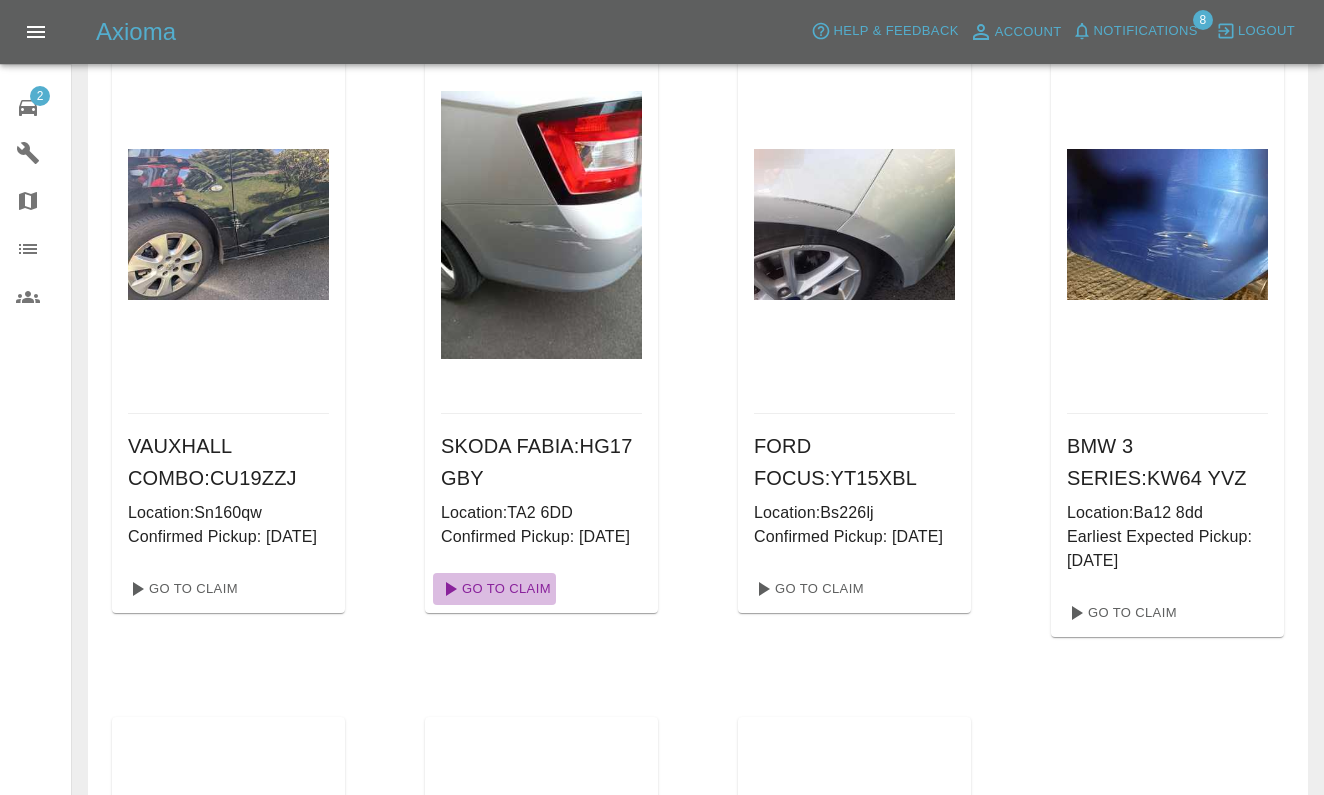 click on "Go To Claim" at bounding box center [494, 589] 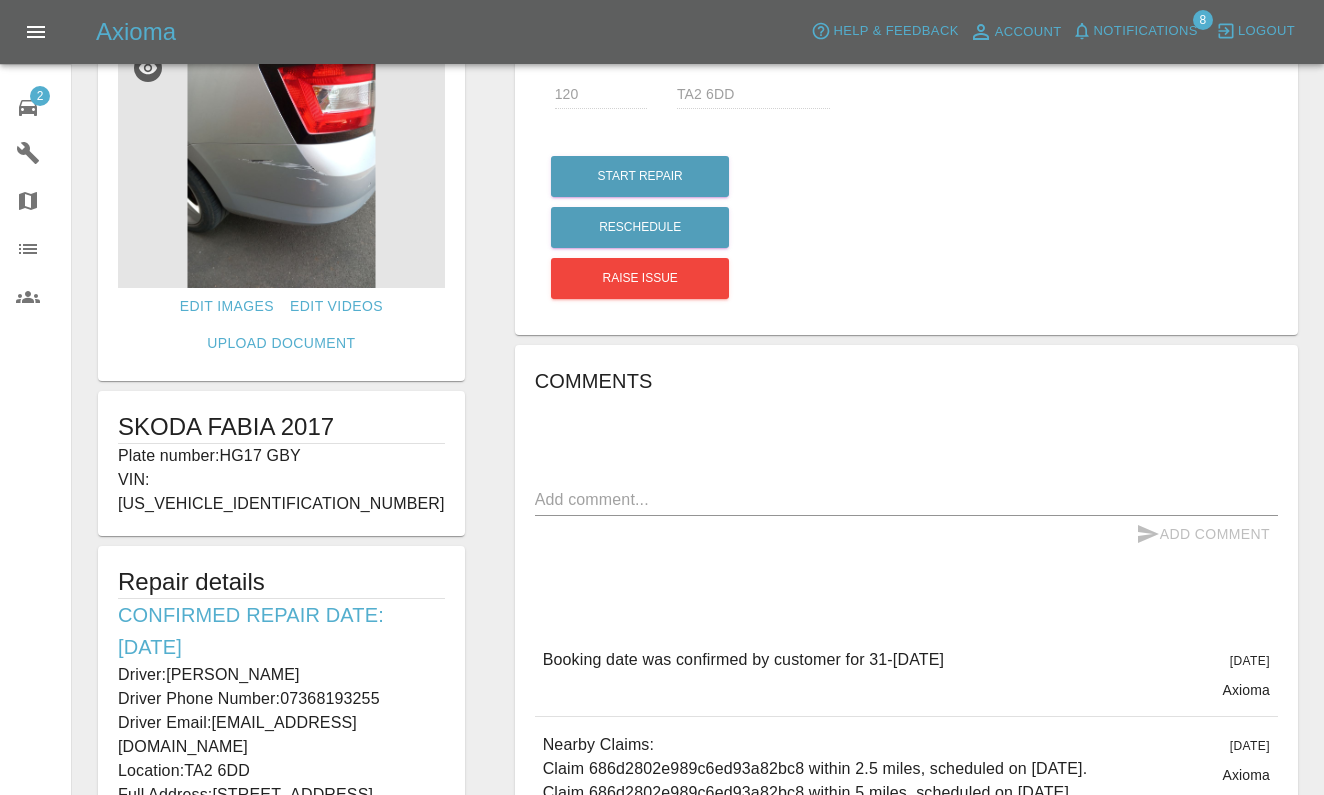 scroll, scrollTop: 206, scrollLeft: 0, axis: vertical 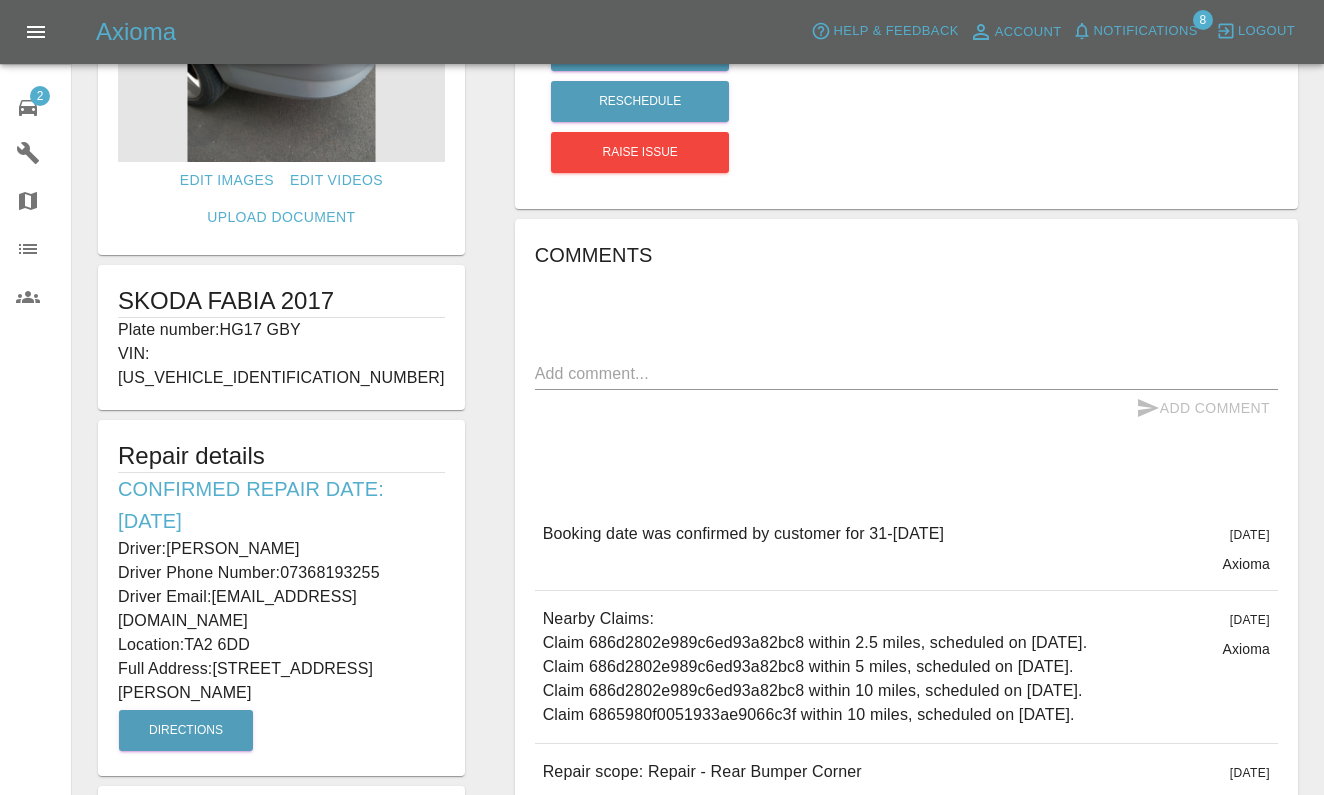drag, startPoint x: 117, startPoint y: 527, endPoint x: 364, endPoint y: 648, distance: 275.04544 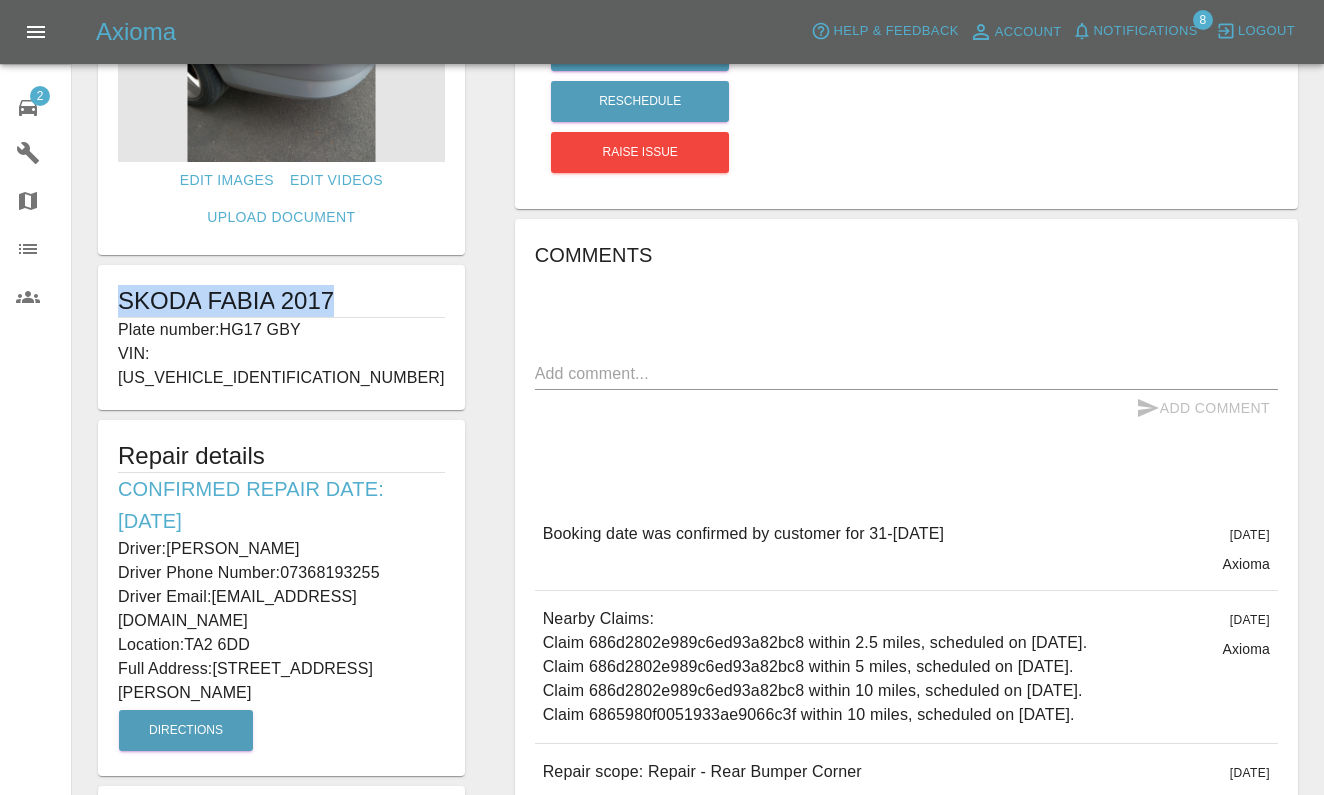 drag, startPoint x: 122, startPoint y: 301, endPoint x: 346, endPoint y: 310, distance: 224.18073 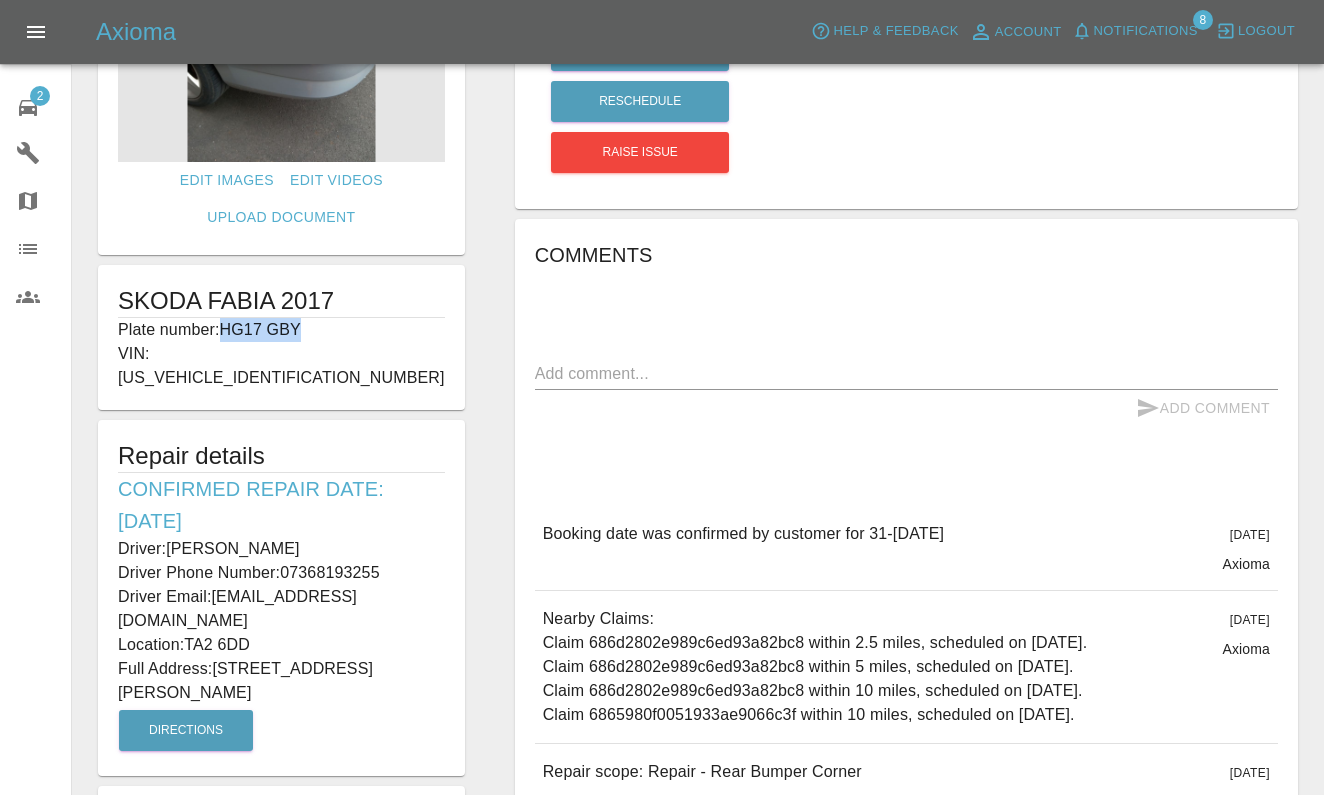 drag, startPoint x: 226, startPoint y: 327, endPoint x: 324, endPoint y: 326, distance: 98.005104 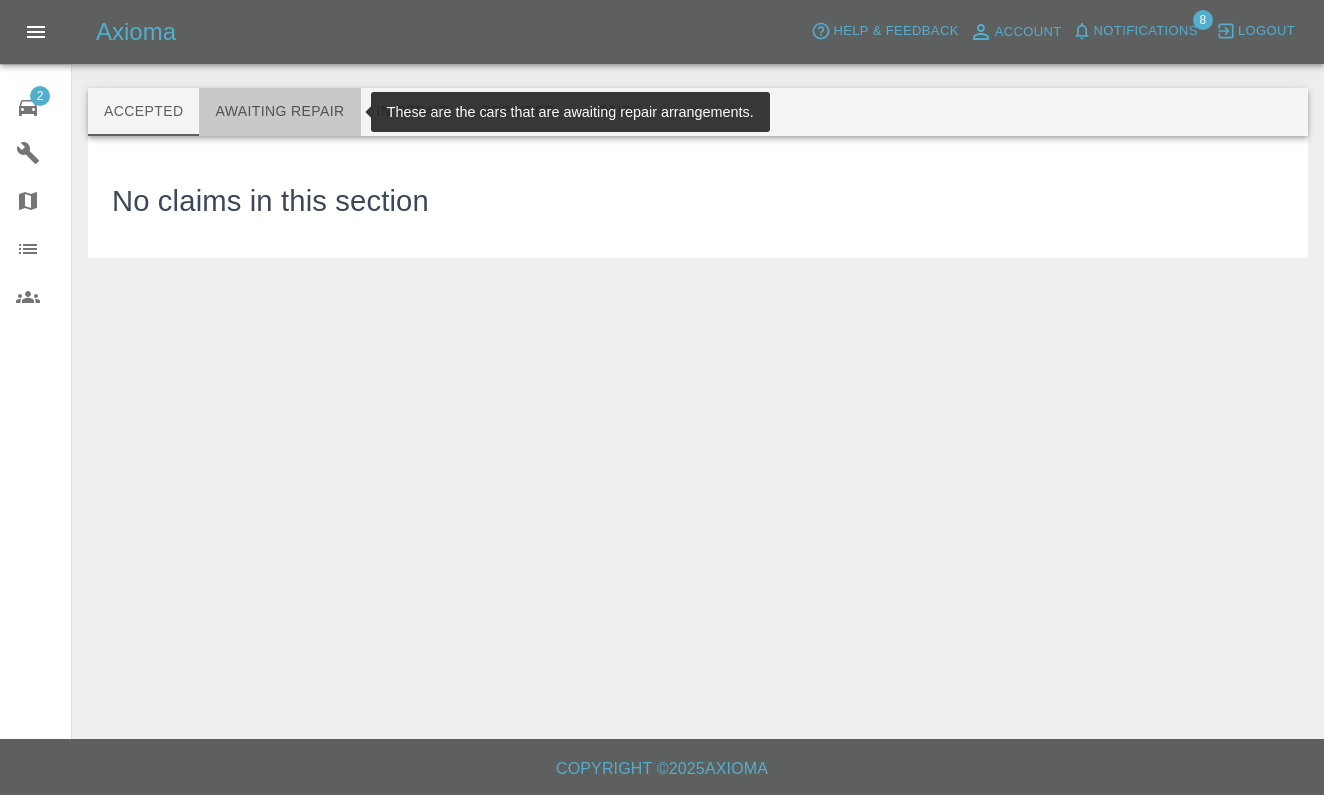 click on "Awaiting Repair" at bounding box center [279, 112] 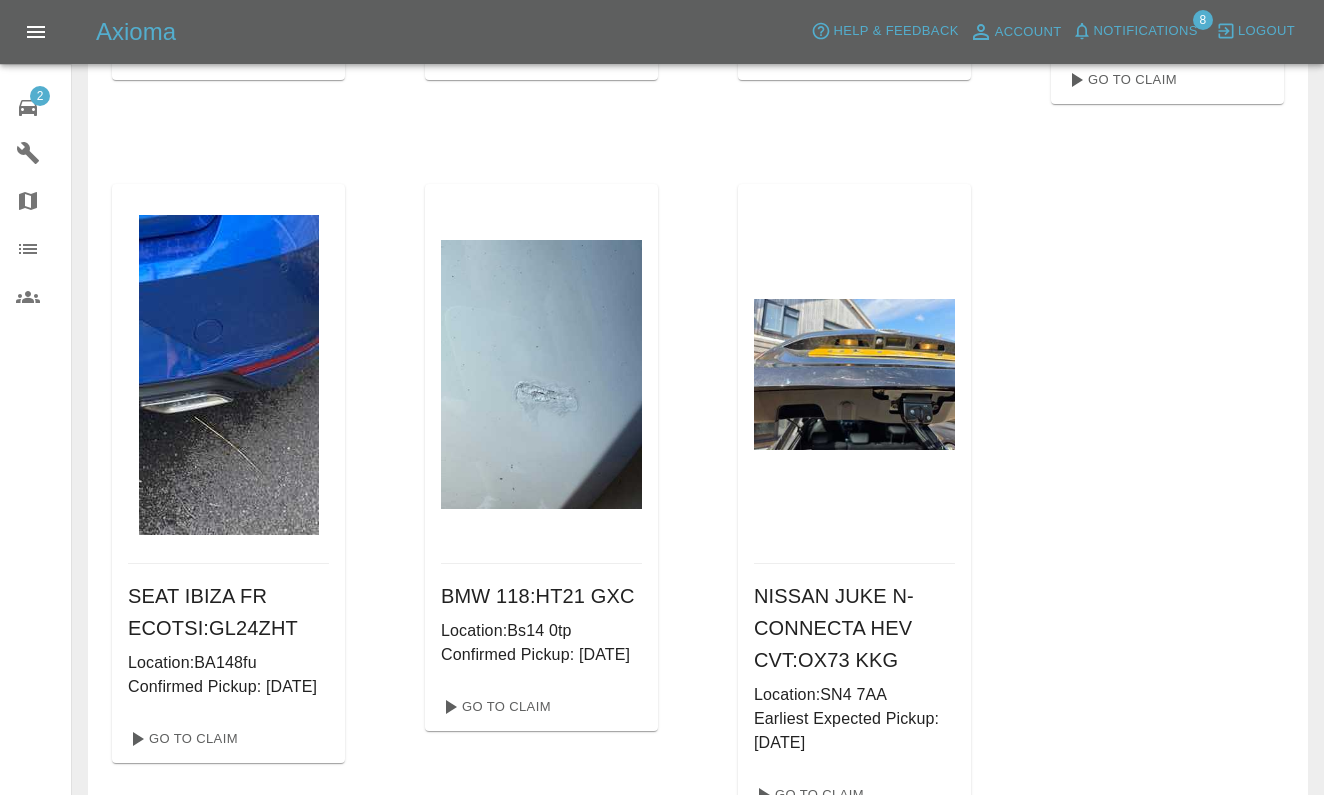 scroll, scrollTop: 1356, scrollLeft: 0, axis: vertical 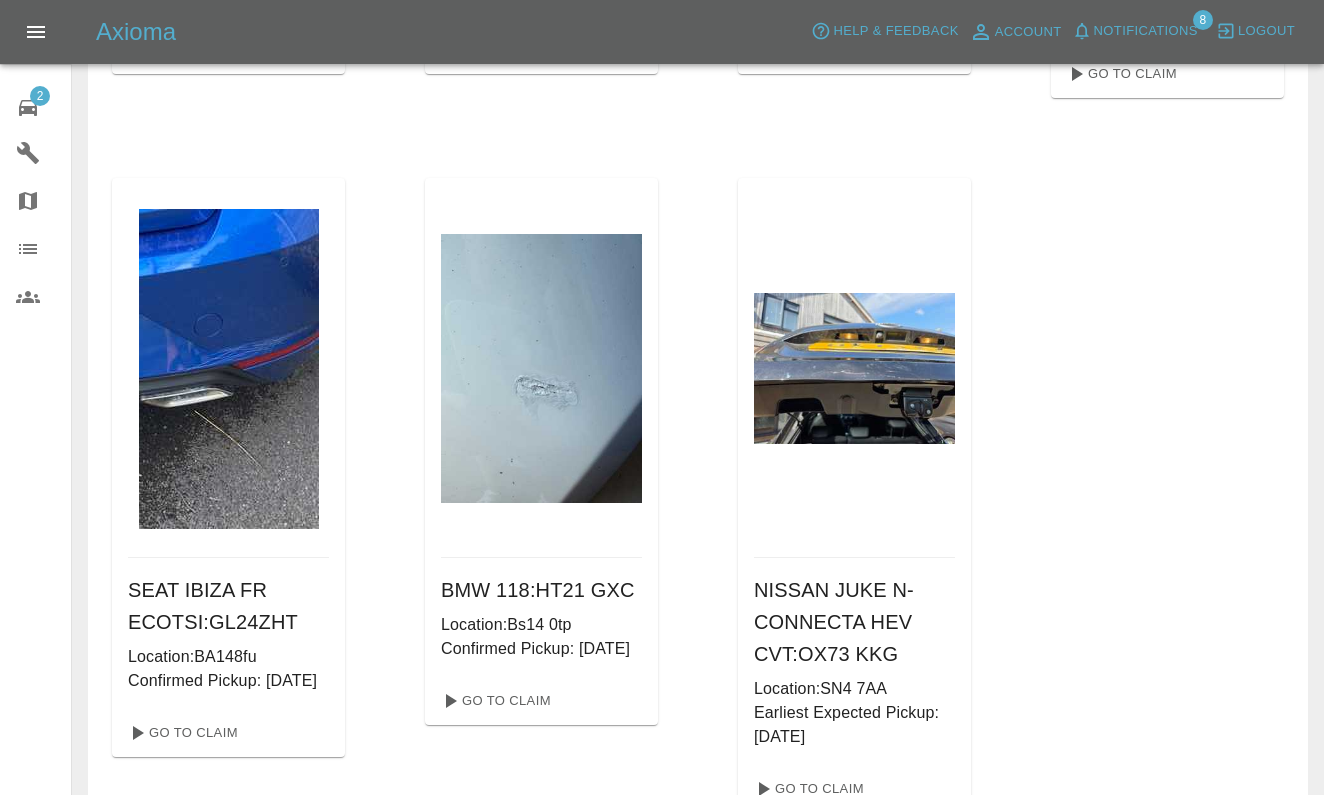 click at bounding box center [229, 369] 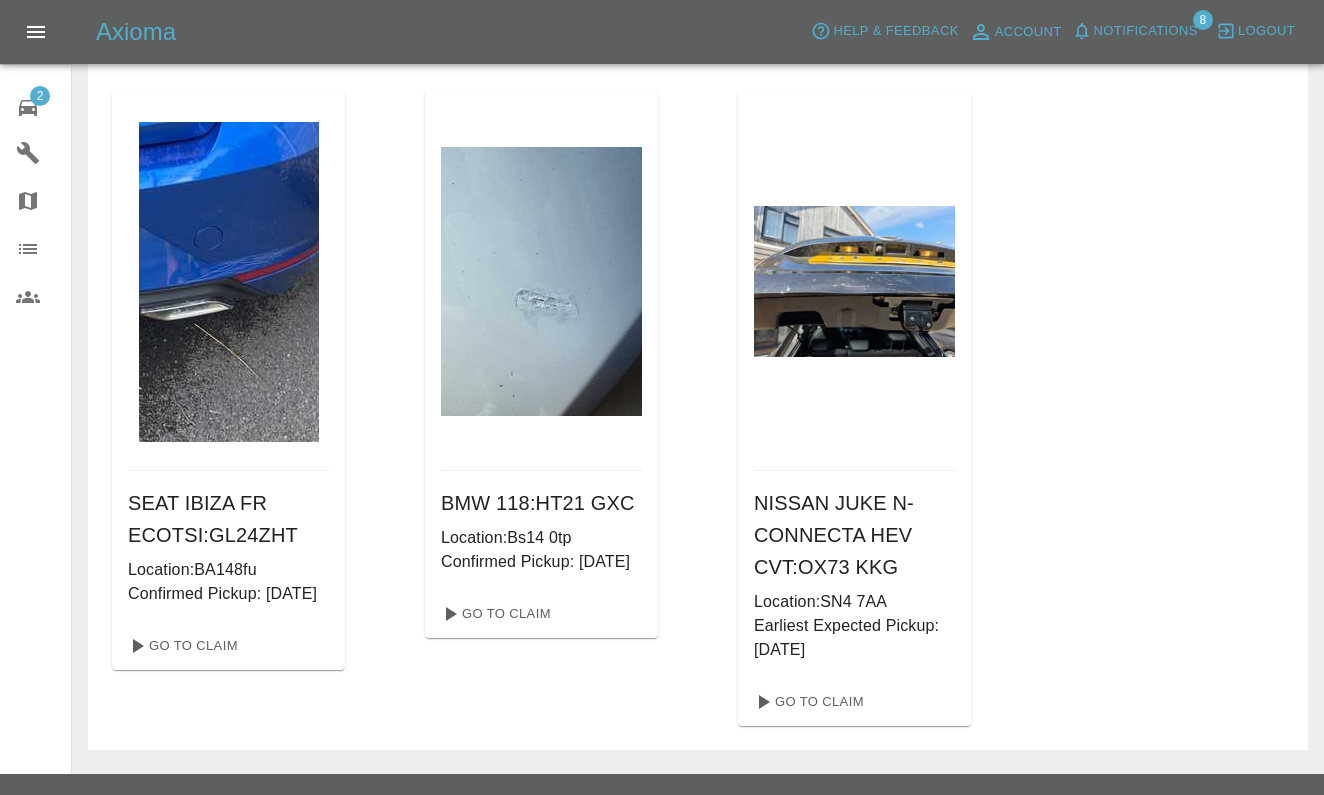 scroll, scrollTop: 1483, scrollLeft: 0, axis: vertical 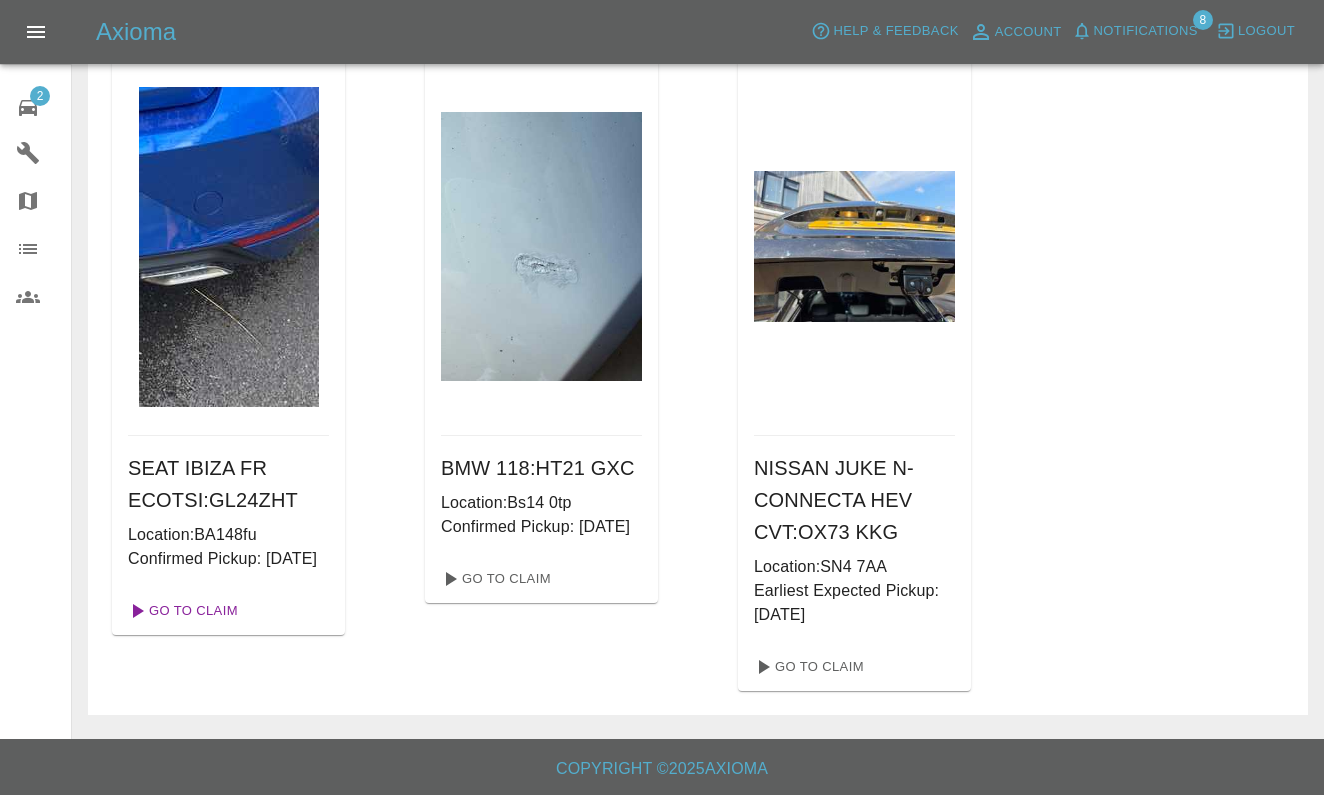 click on "Go To Claim" at bounding box center (181, 611) 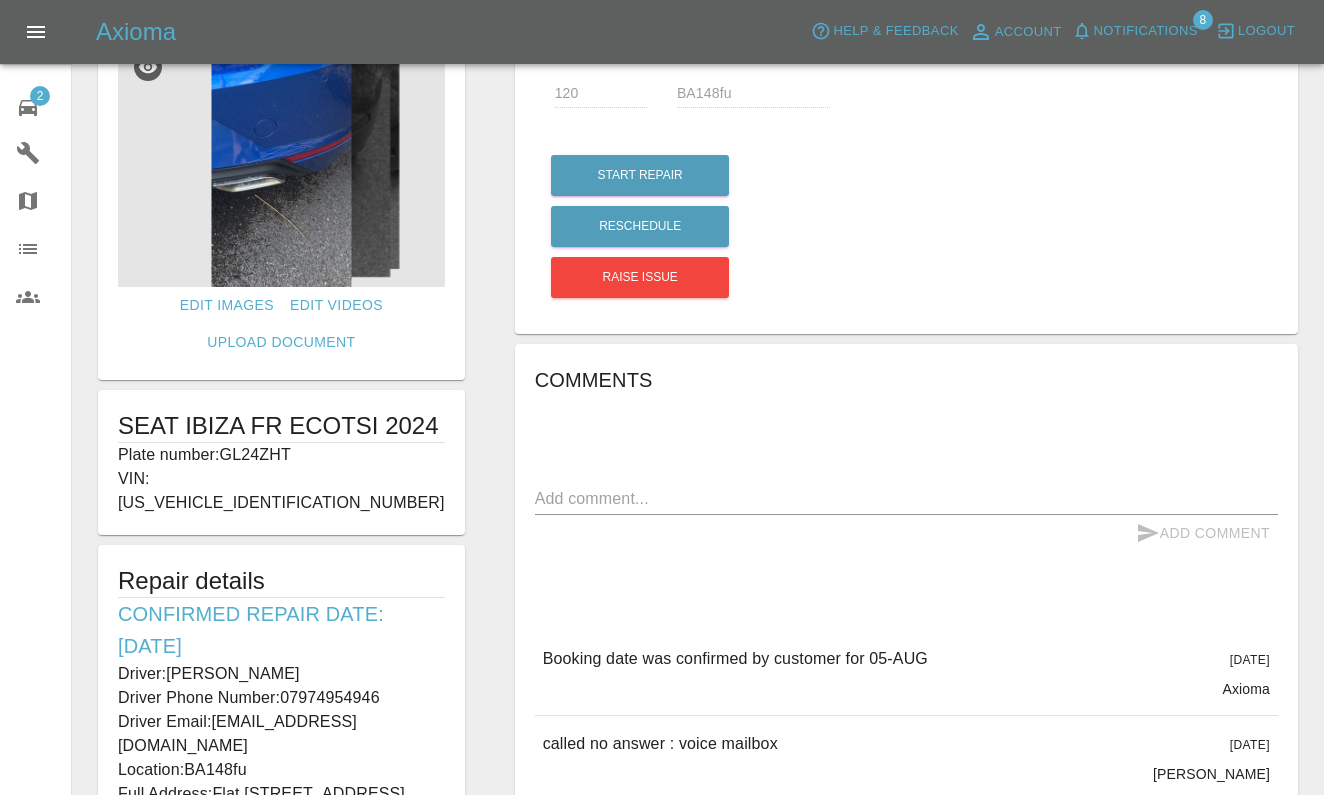 scroll, scrollTop: 107, scrollLeft: 0, axis: vertical 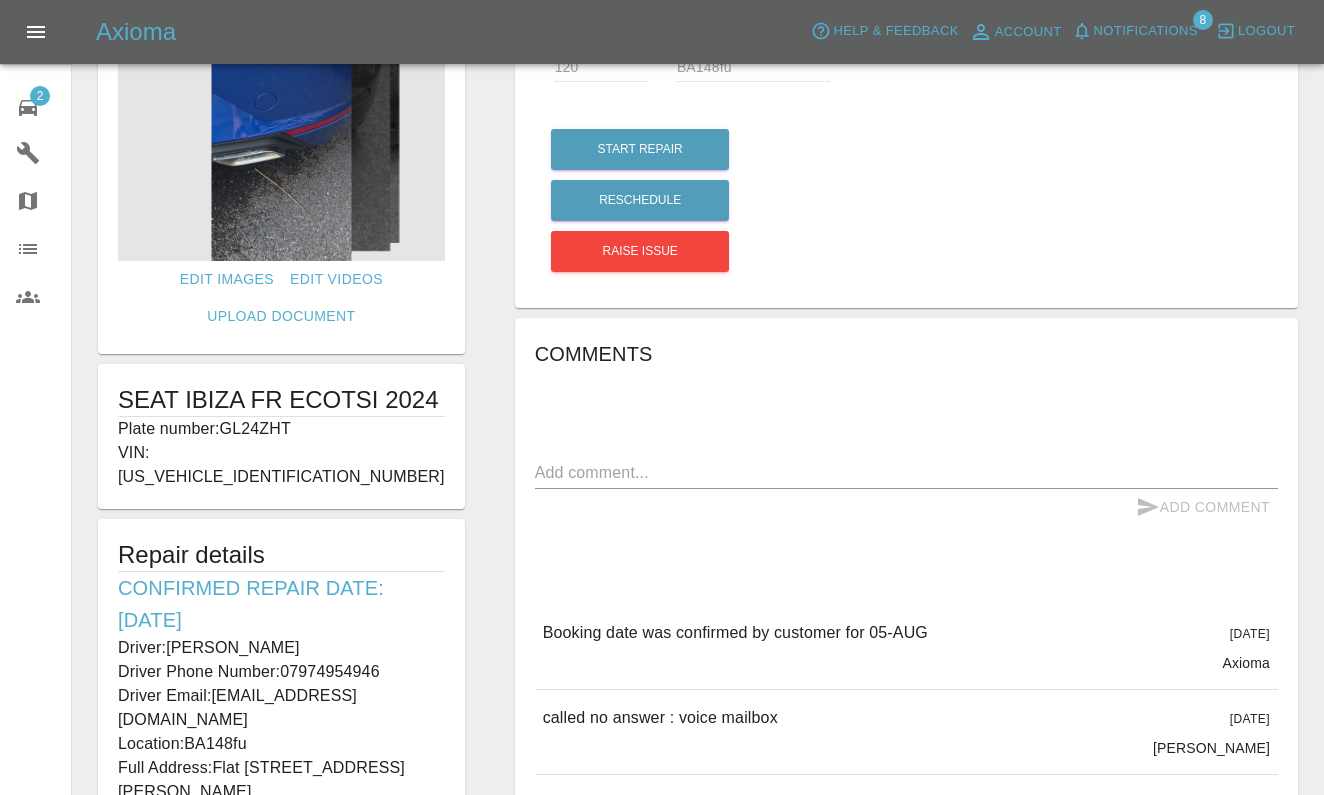 drag, startPoint x: 120, startPoint y: 617, endPoint x: 412, endPoint y: 748, distance: 320.03906 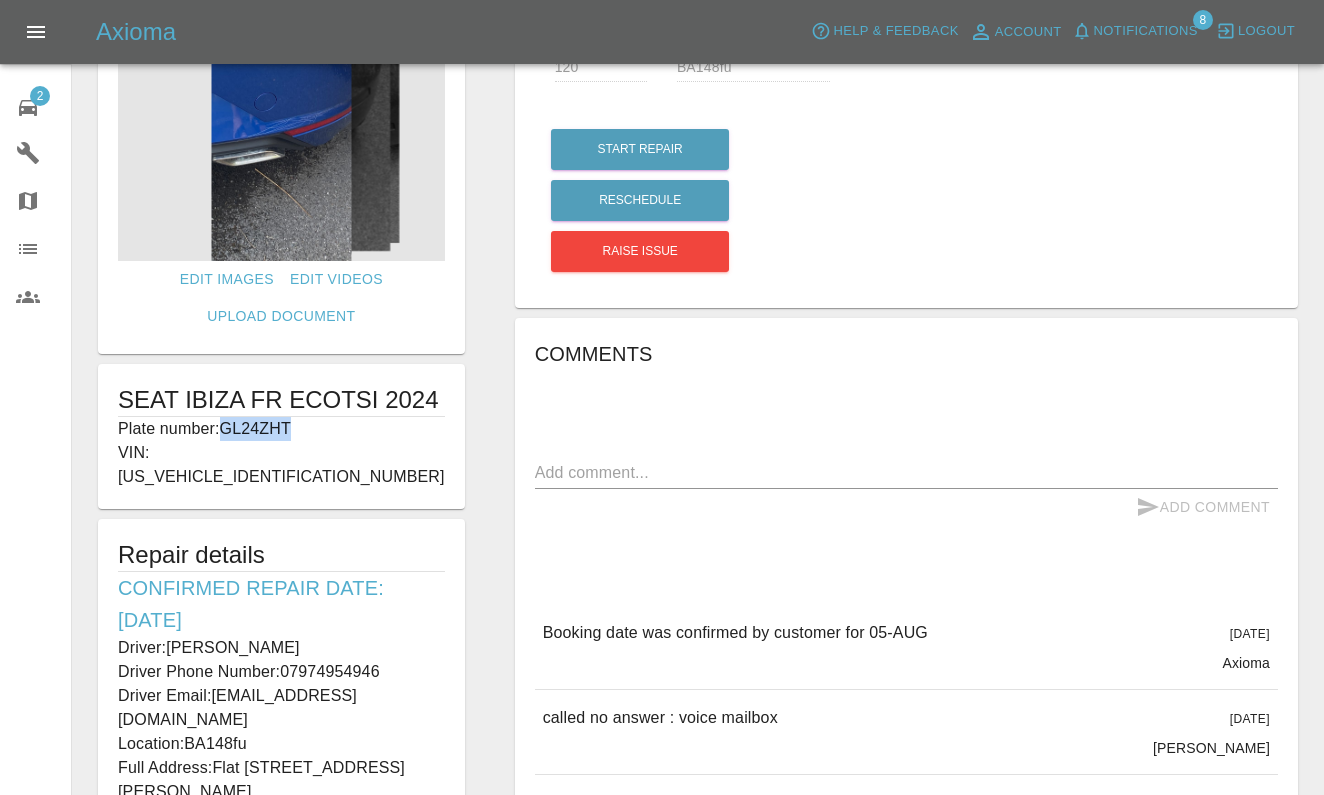 drag, startPoint x: 226, startPoint y: 422, endPoint x: 323, endPoint y: 426, distance: 97.082436 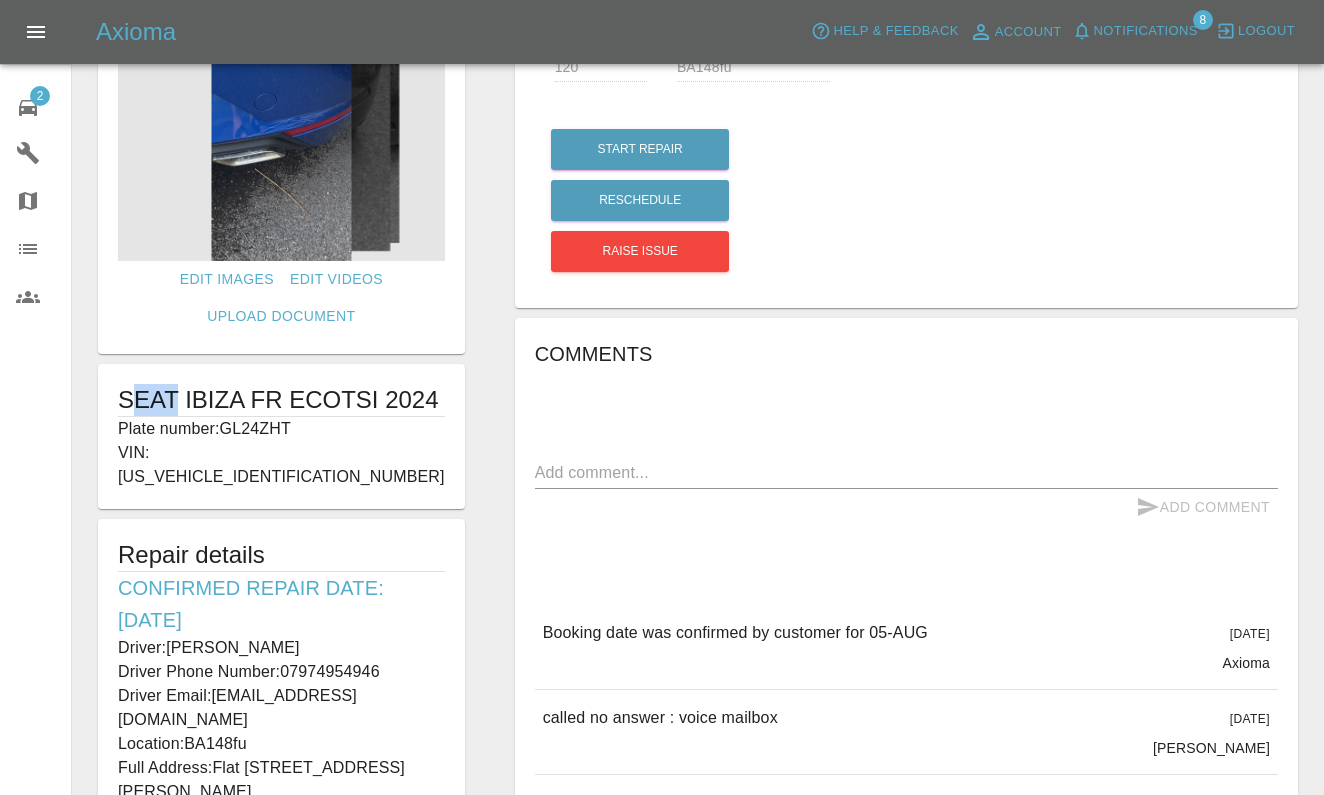 drag, startPoint x: 129, startPoint y: 401, endPoint x: 174, endPoint y: 401, distance: 45 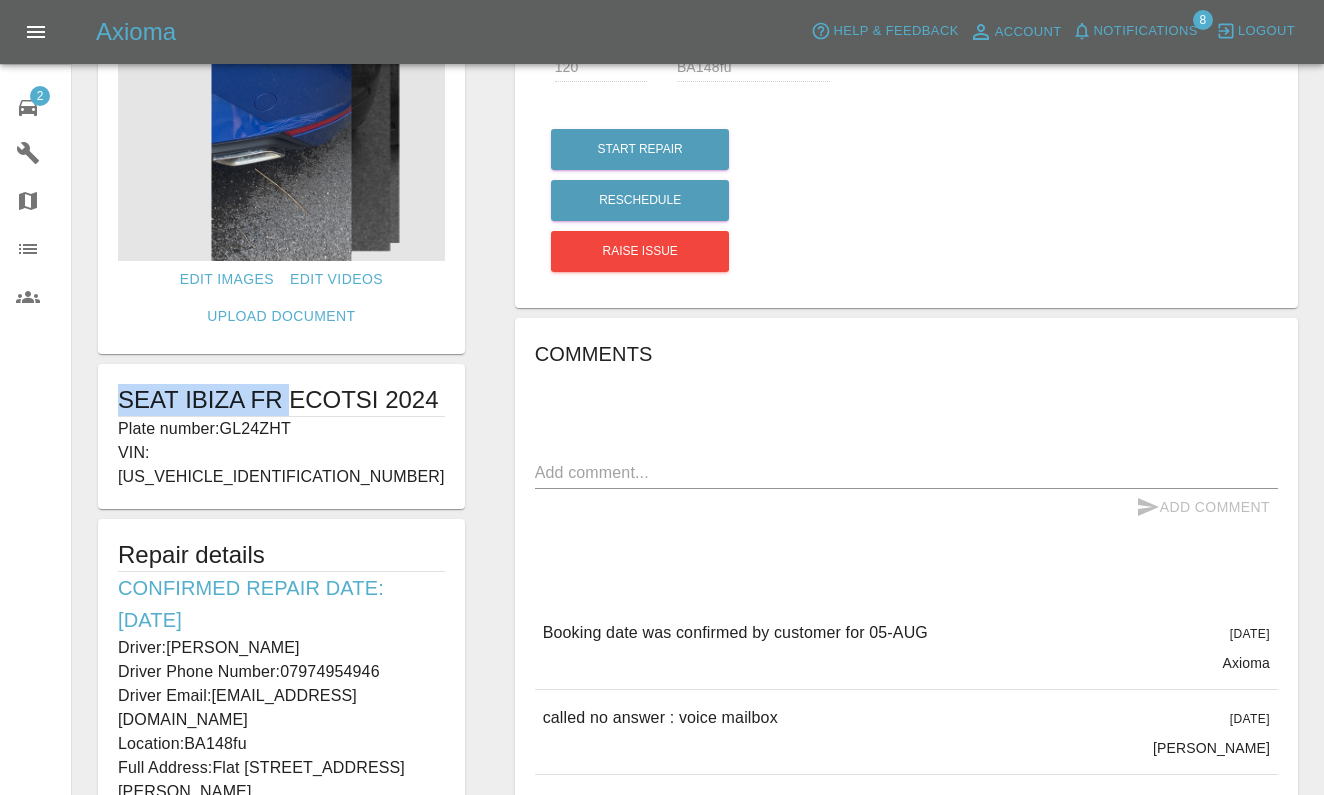drag, startPoint x: 109, startPoint y: 396, endPoint x: 289, endPoint y: 403, distance: 180.13606 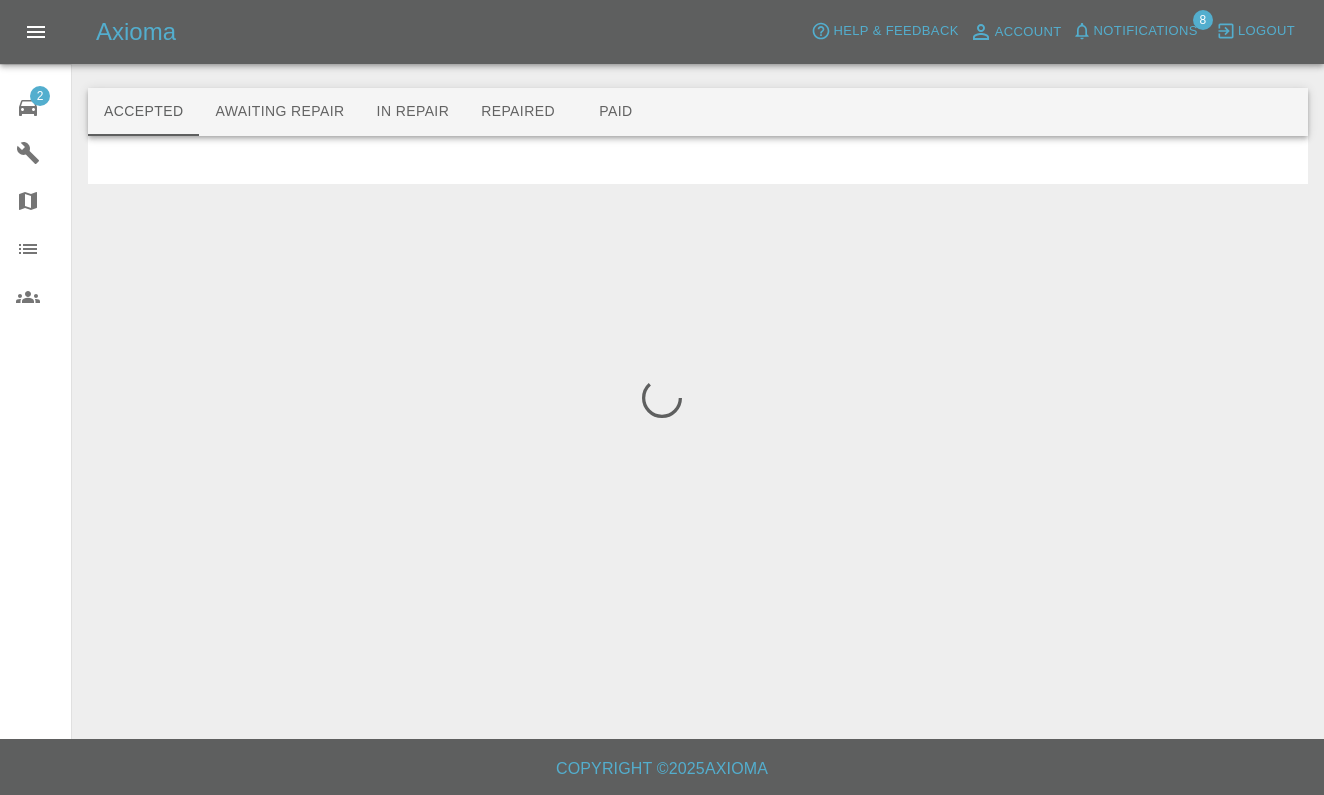 scroll, scrollTop: 0, scrollLeft: 0, axis: both 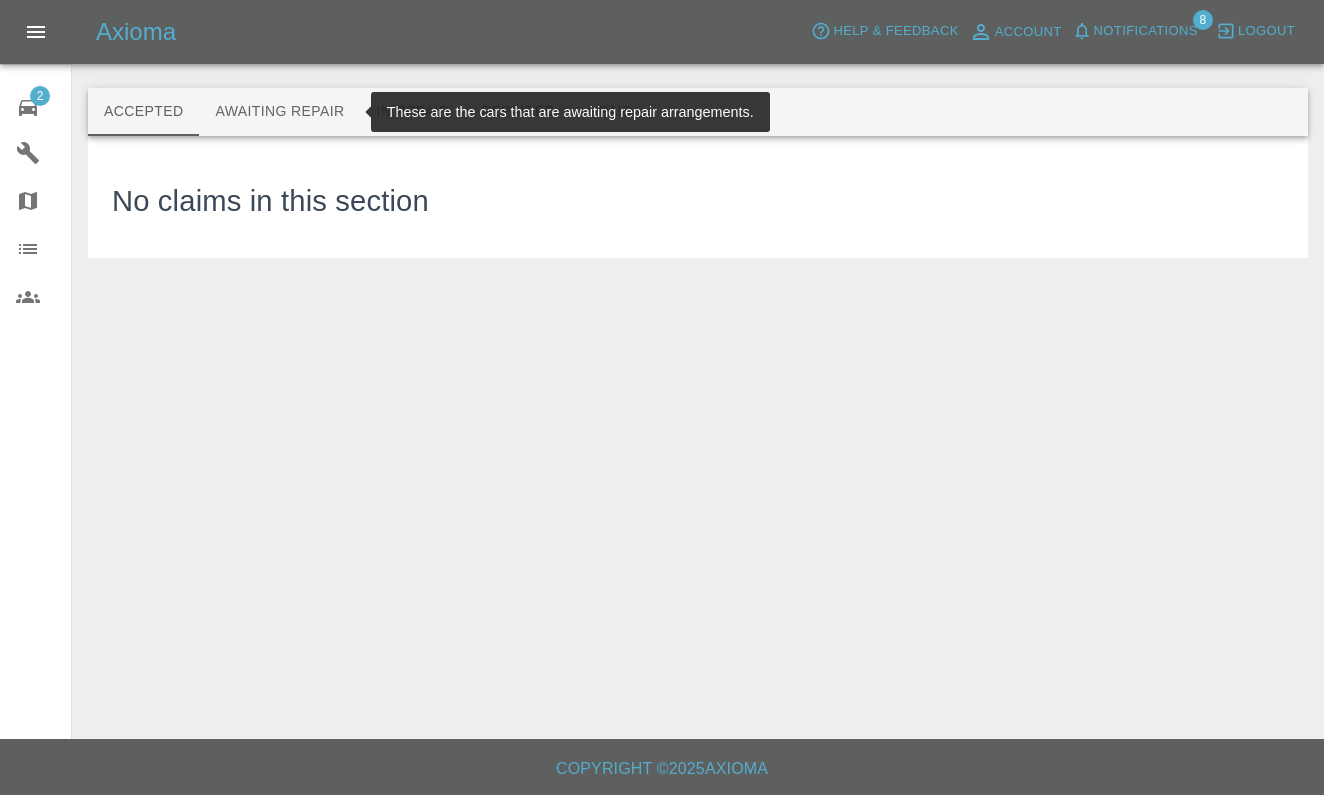click on "Awaiting Repair" at bounding box center [279, 112] 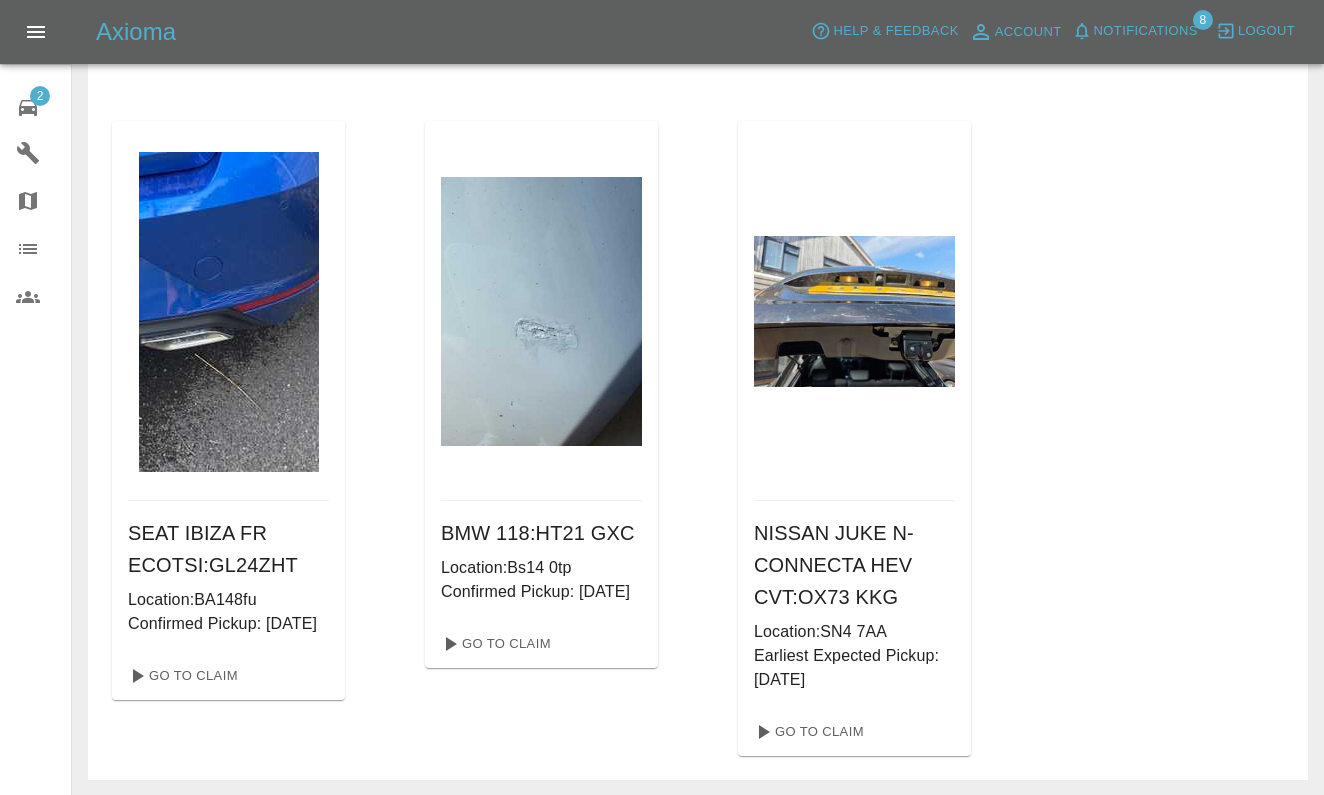 scroll, scrollTop: 1397, scrollLeft: 0, axis: vertical 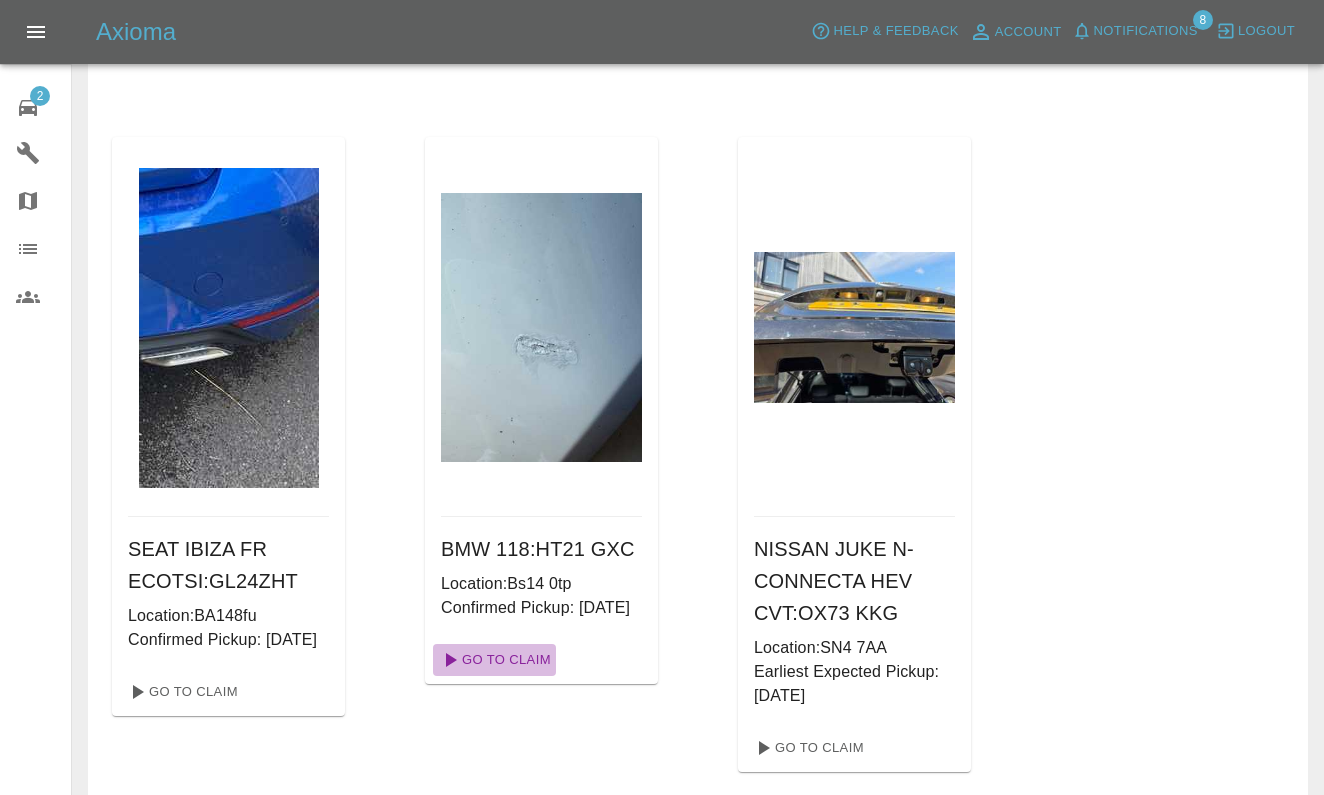 click on "Go To Claim" at bounding box center [494, 660] 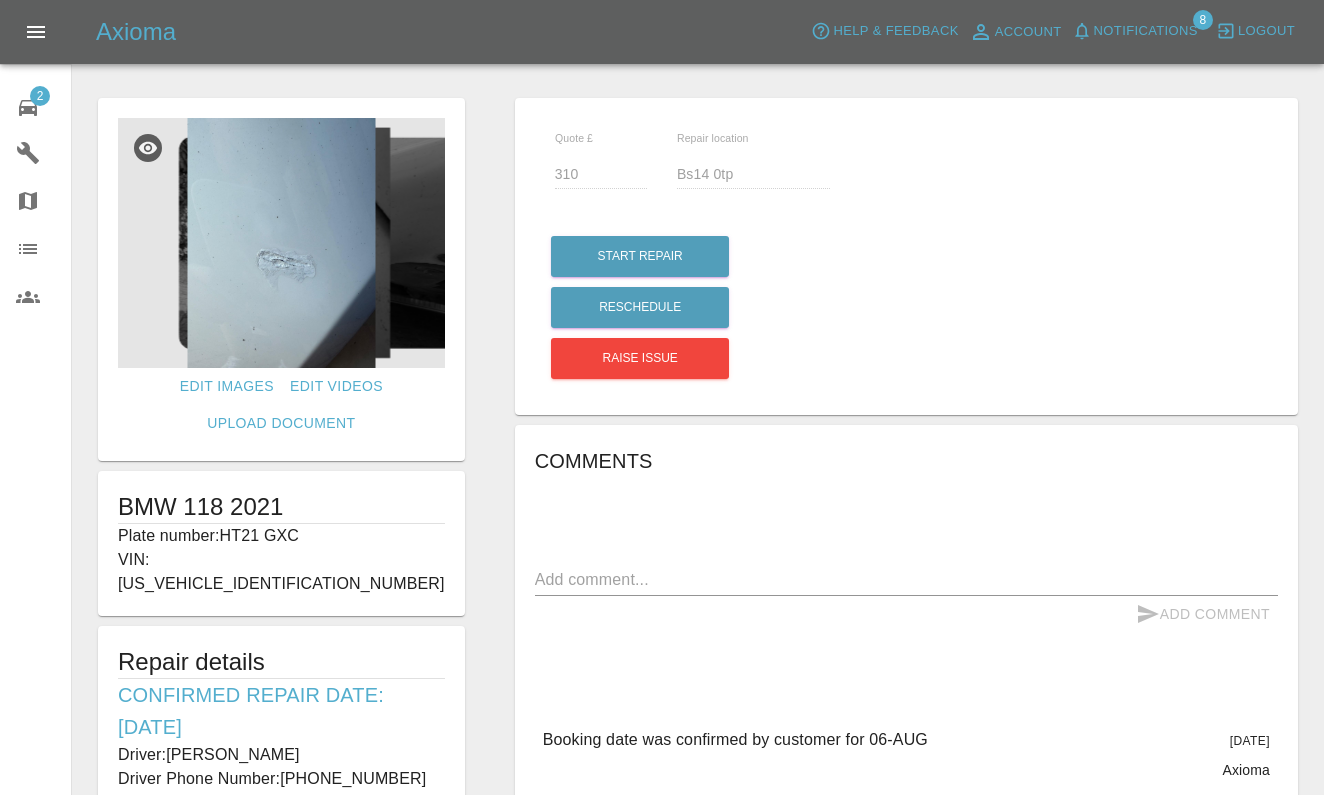 scroll, scrollTop: 0, scrollLeft: 0, axis: both 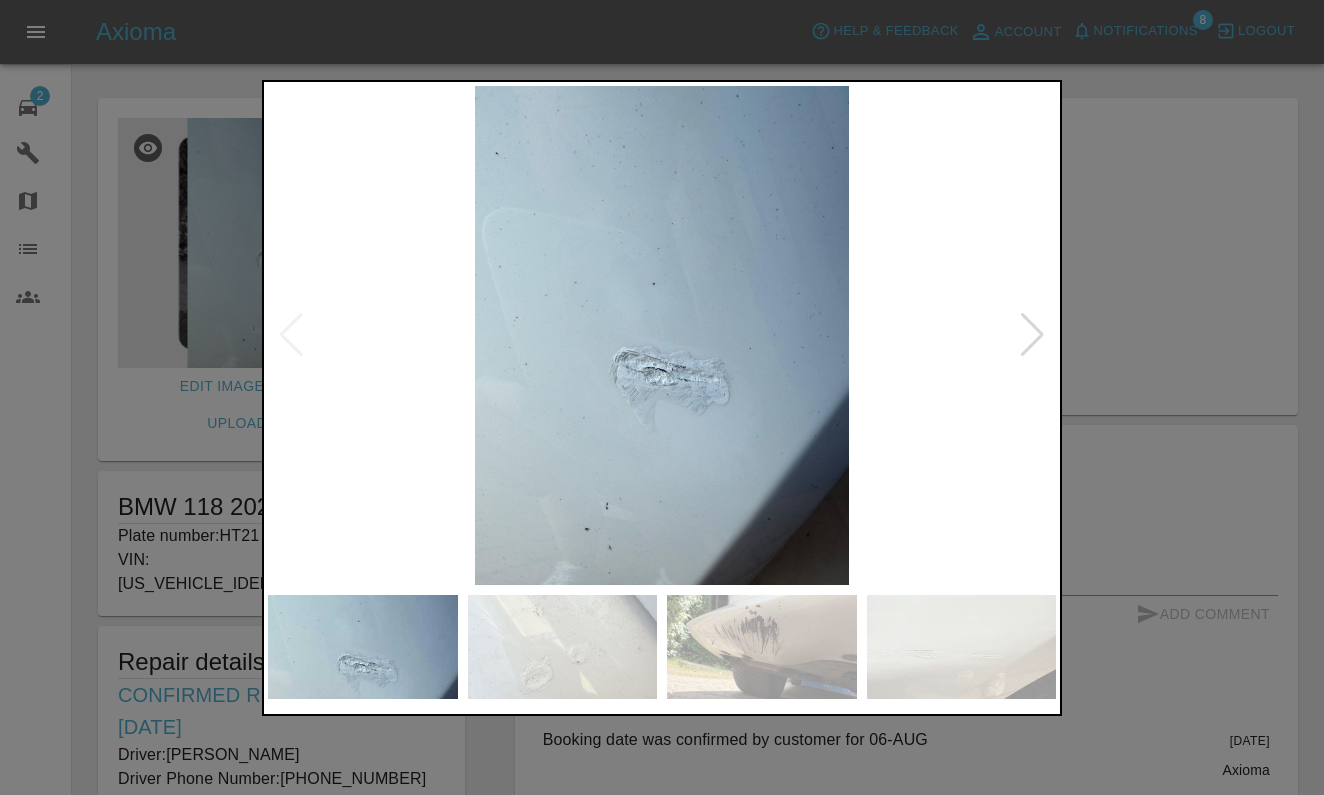 click at bounding box center [1032, 335] 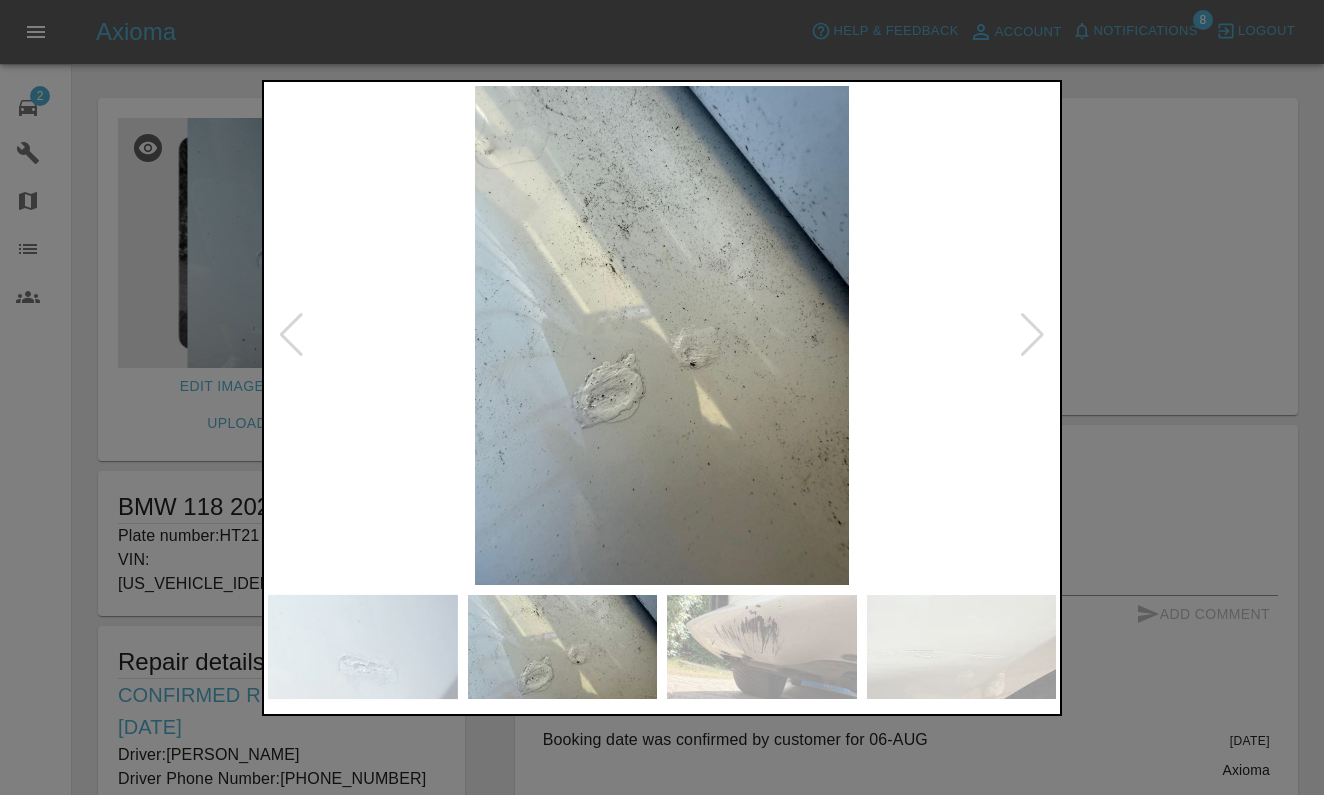 click at bounding box center (1032, 335) 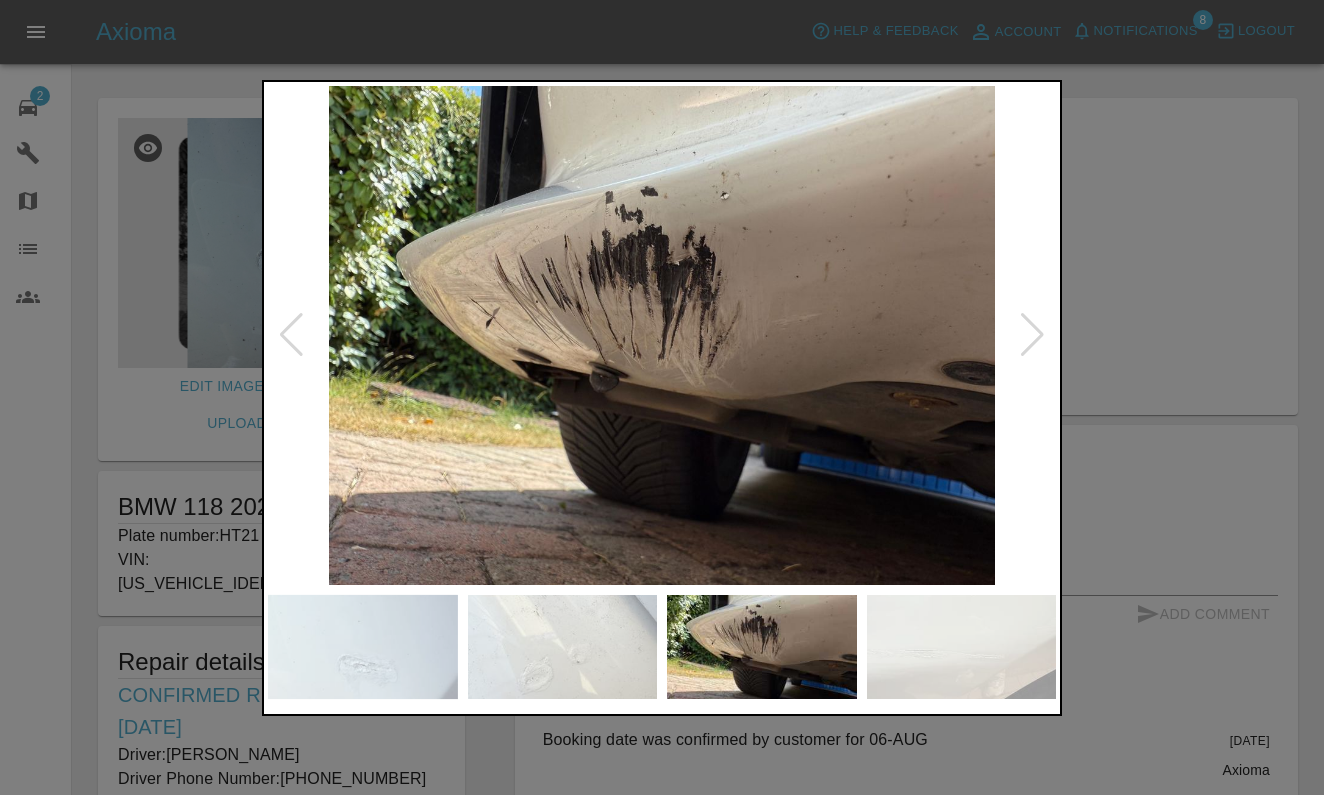click at bounding box center (1032, 335) 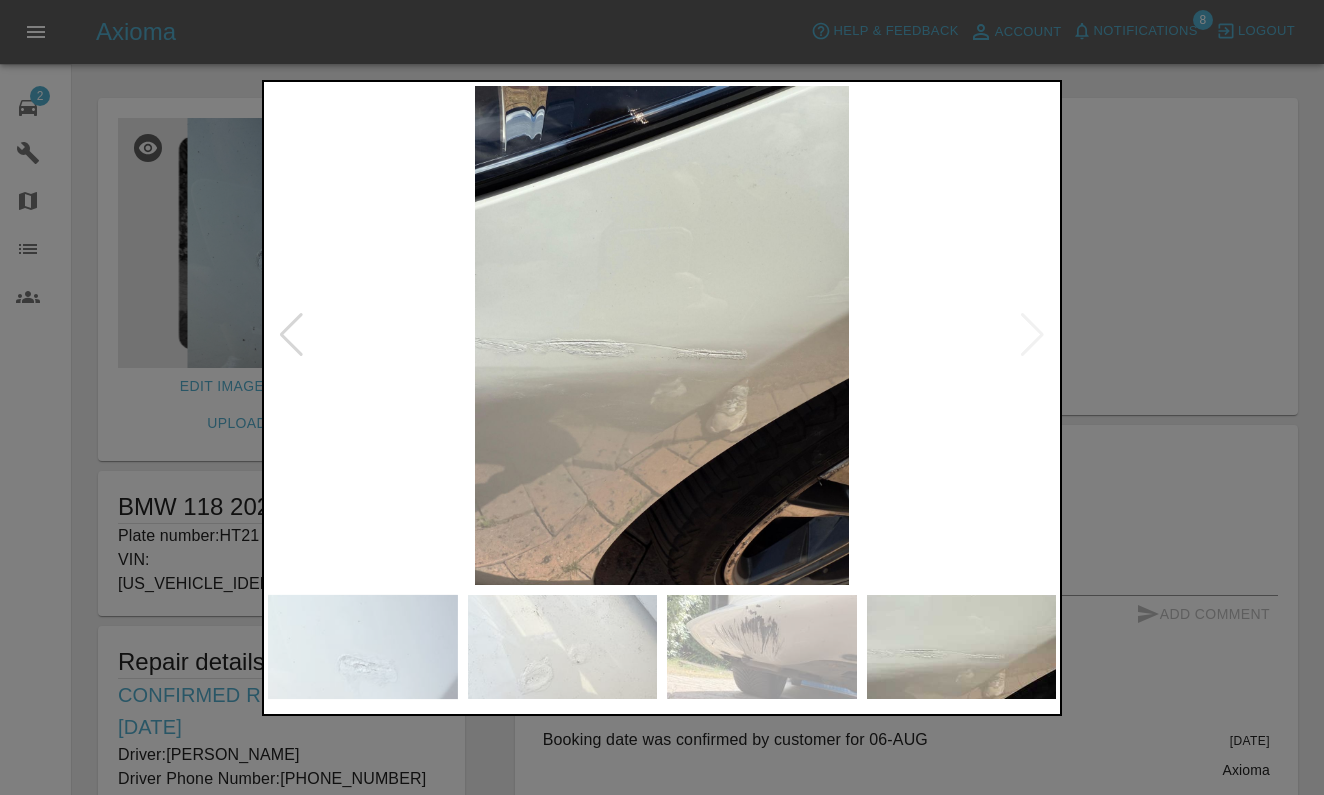 click at bounding box center (662, 335) 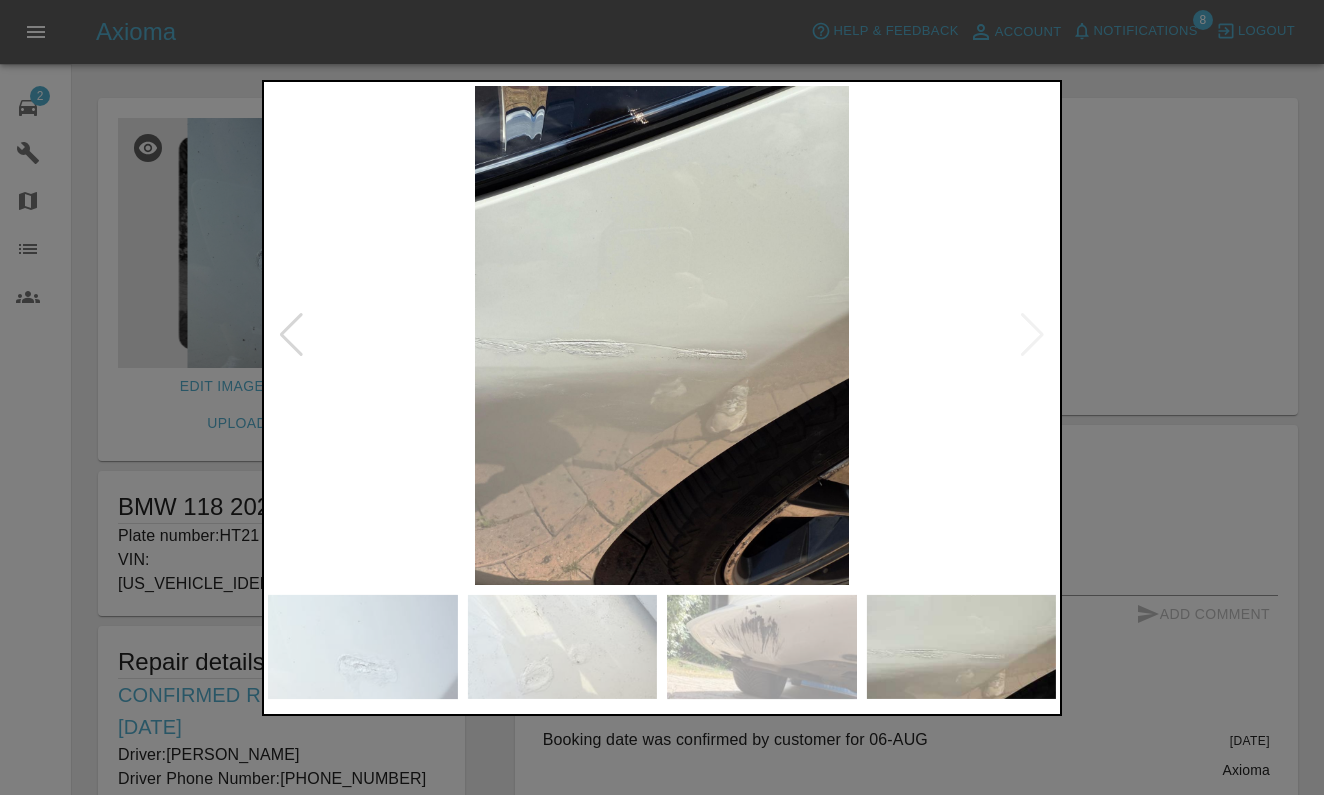 click at bounding box center [662, 397] 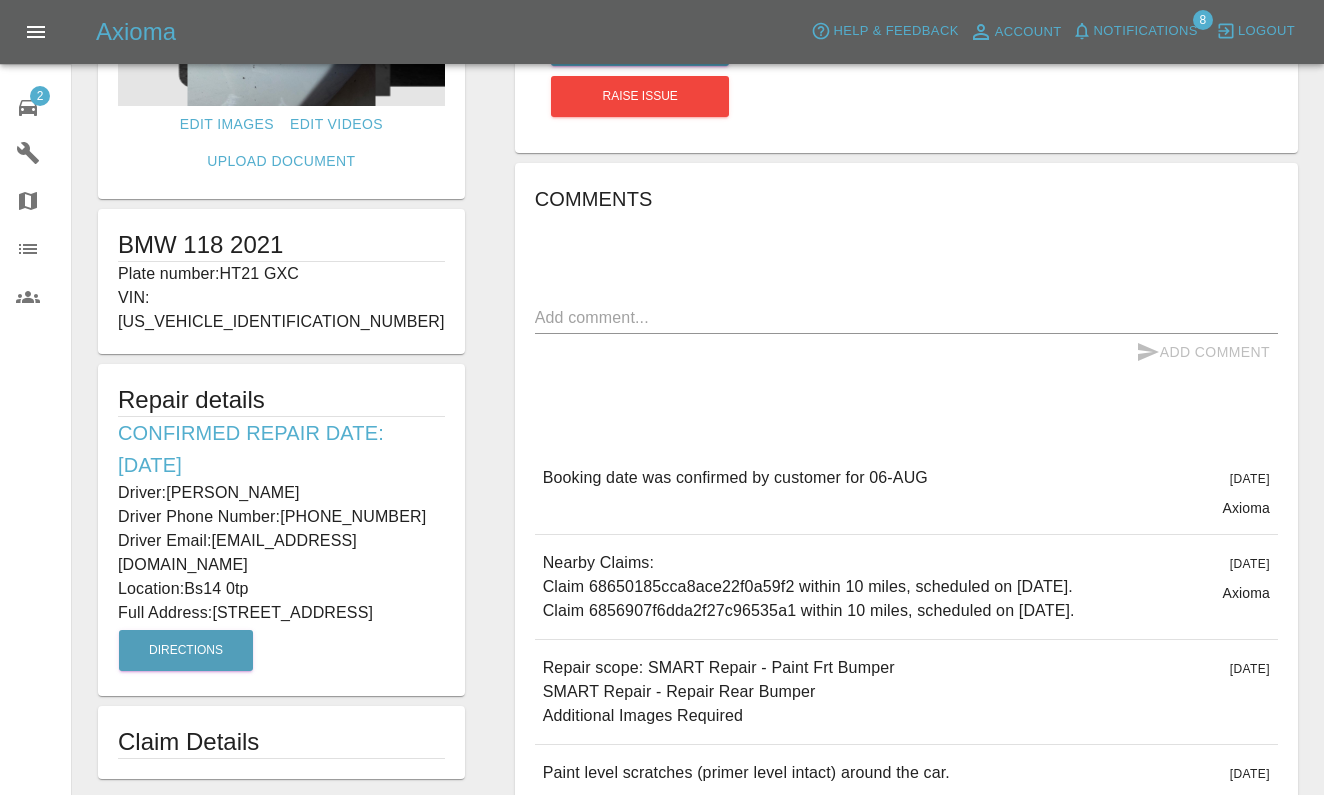scroll, scrollTop: 263, scrollLeft: 0, axis: vertical 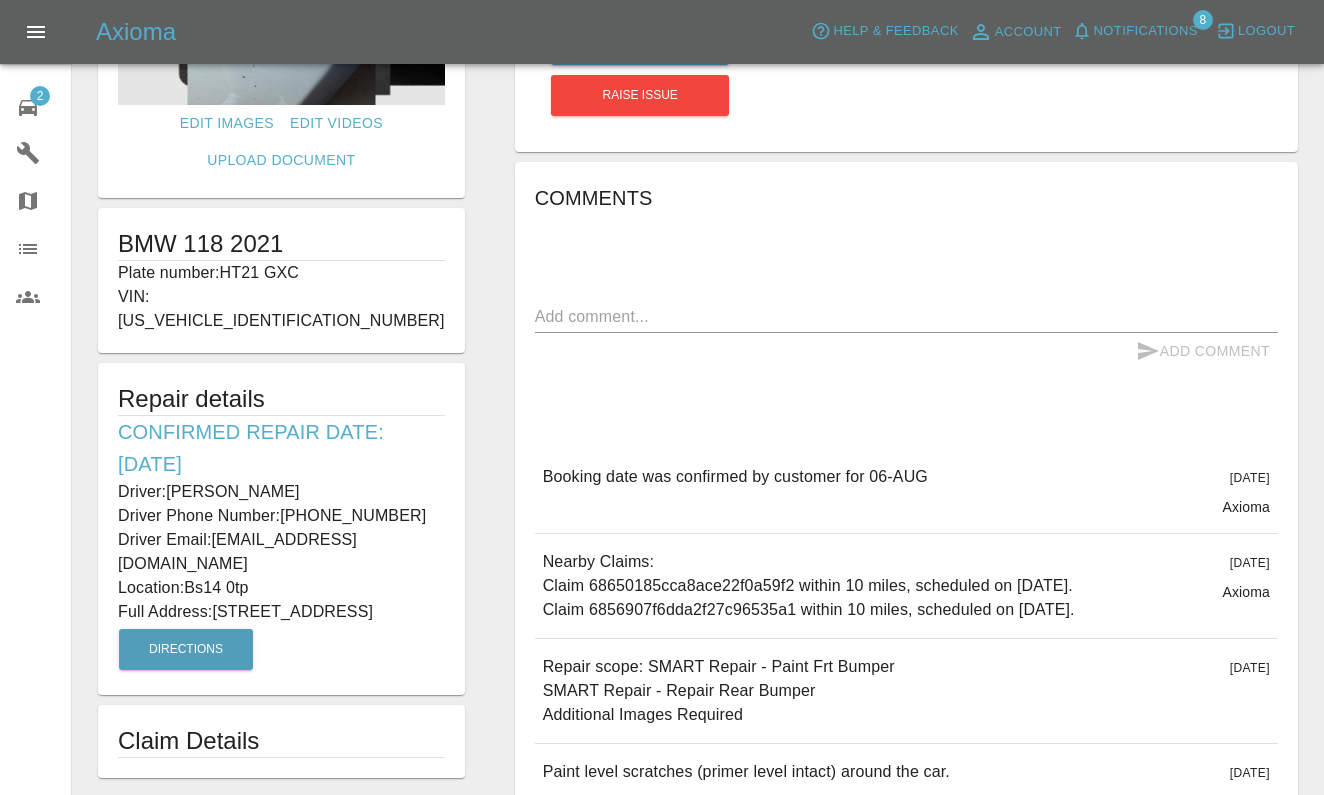 drag, startPoint x: 120, startPoint y: 467, endPoint x: 358, endPoint y: 584, distance: 265.2037 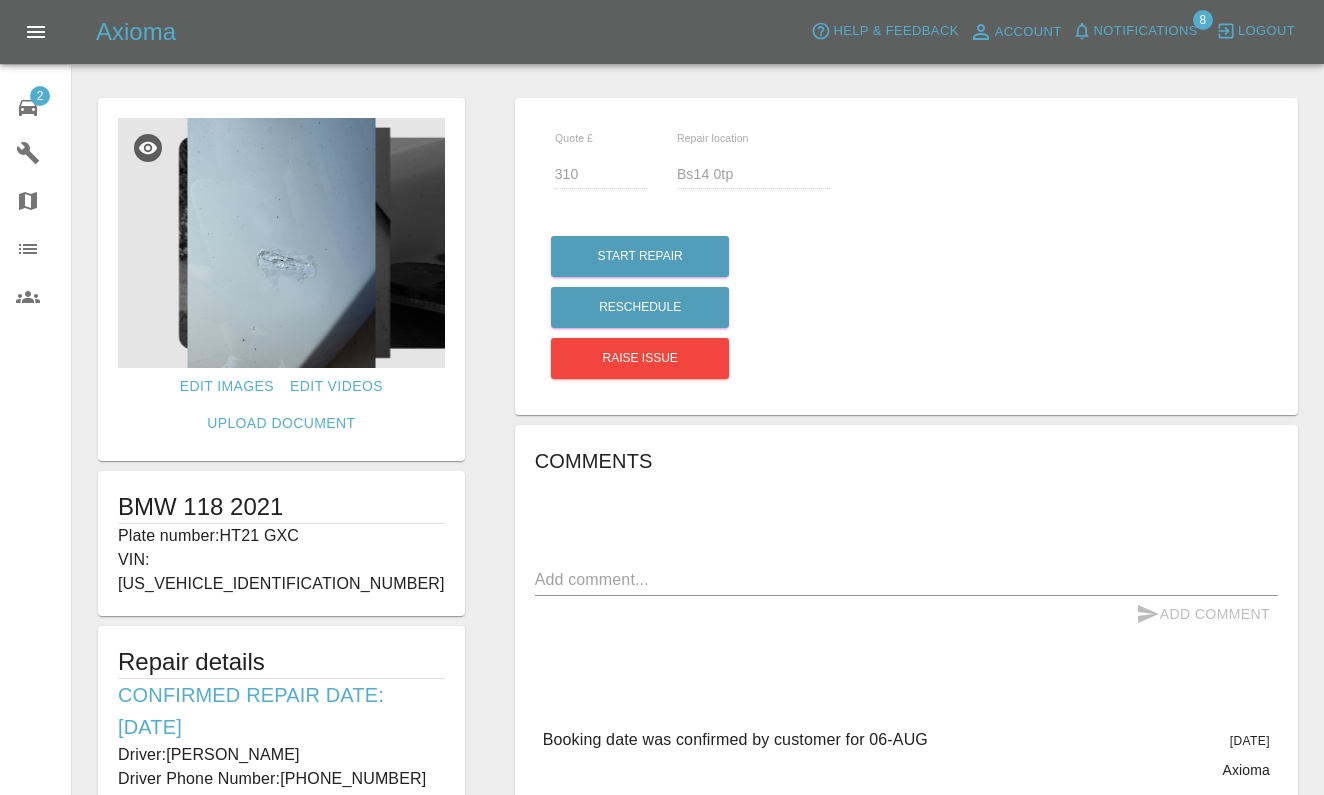 scroll, scrollTop: 0, scrollLeft: 0, axis: both 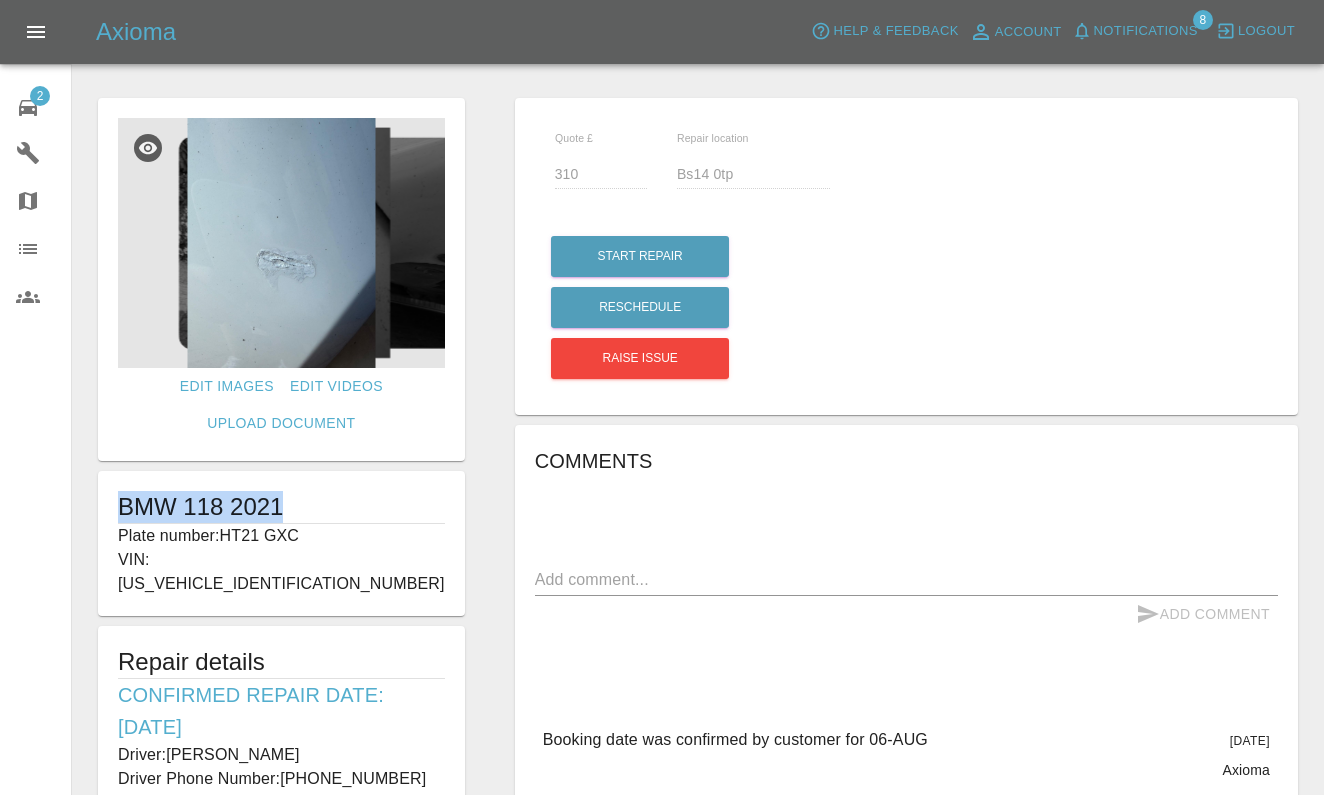 drag, startPoint x: 124, startPoint y: 506, endPoint x: 304, endPoint y: 506, distance: 180 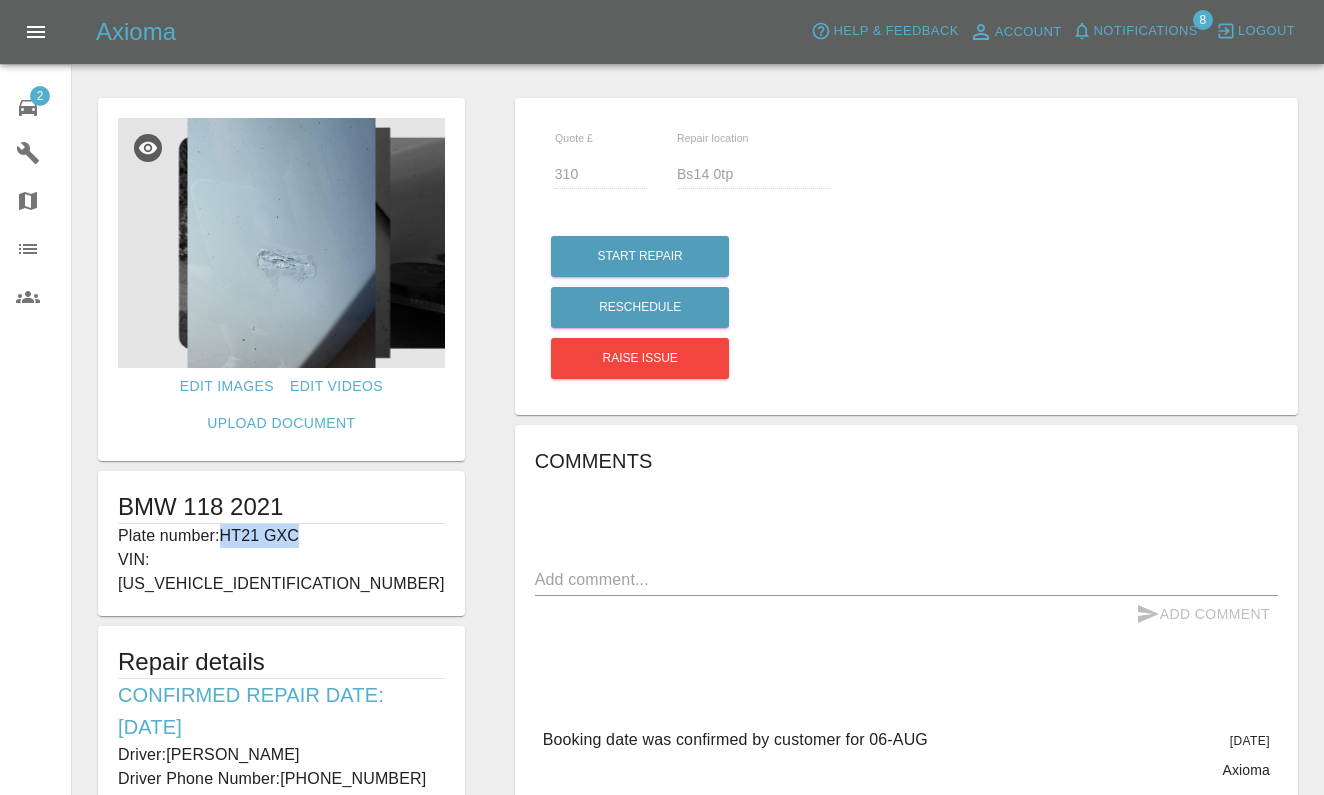 drag, startPoint x: 229, startPoint y: 534, endPoint x: 342, endPoint y: 530, distance: 113.07078 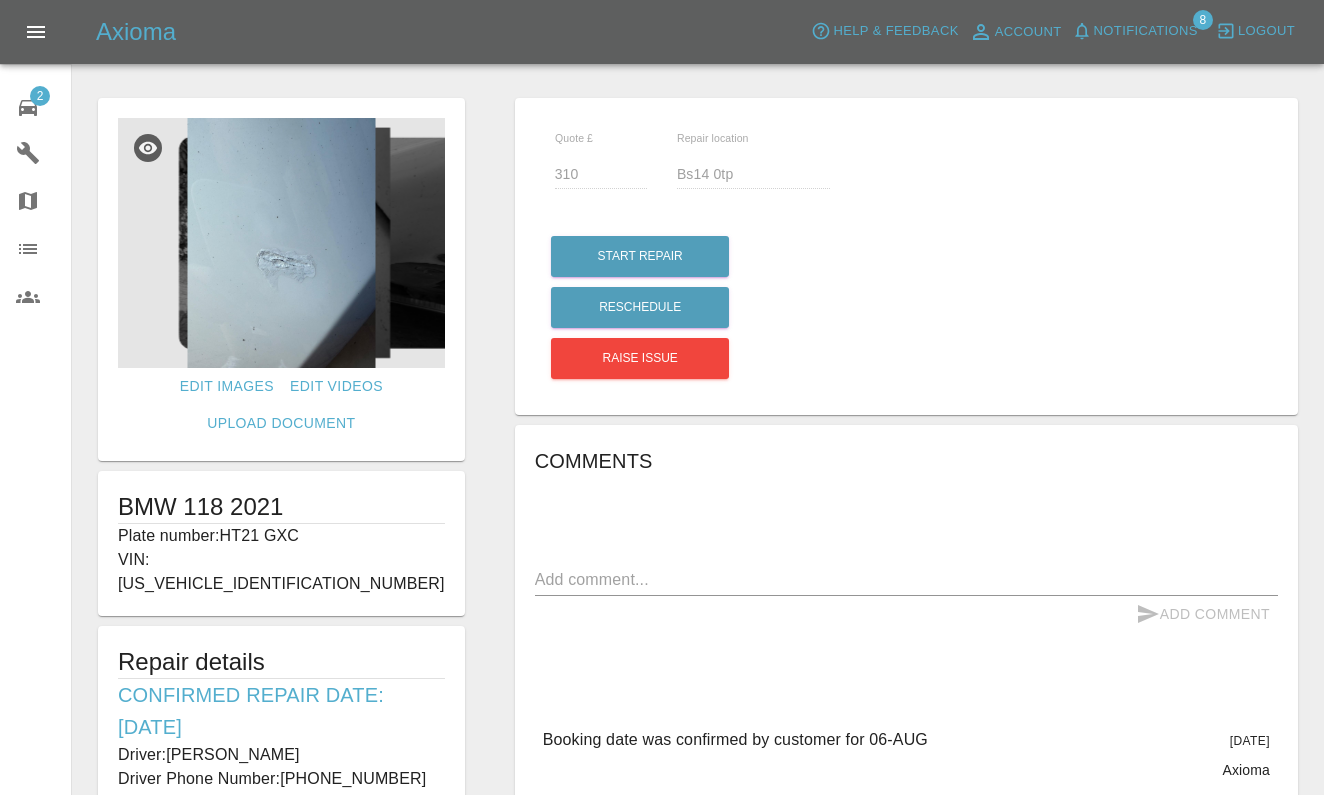 click on "Plate number:  HT21 GXC" at bounding box center (281, 536) 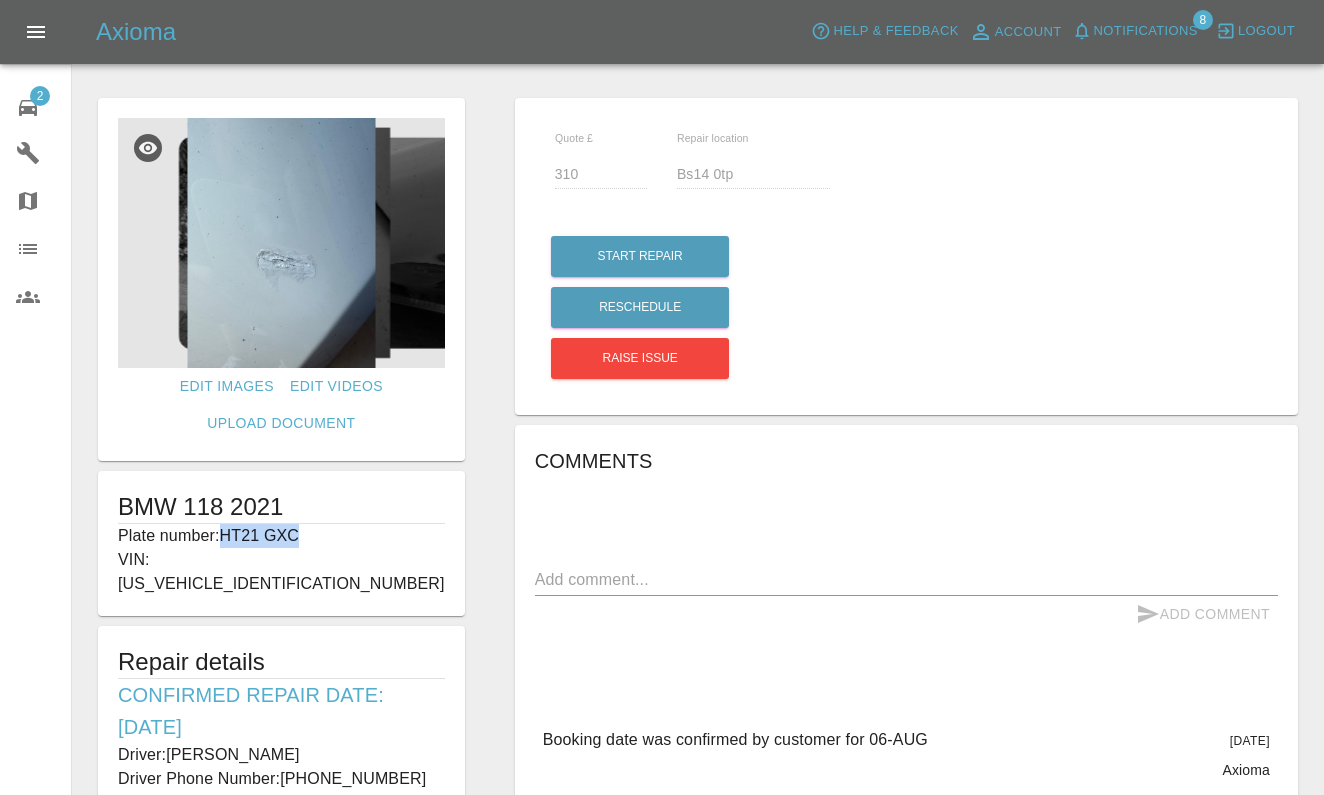 drag, startPoint x: 226, startPoint y: 535, endPoint x: 306, endPoint y: 536, distance: 80.00625 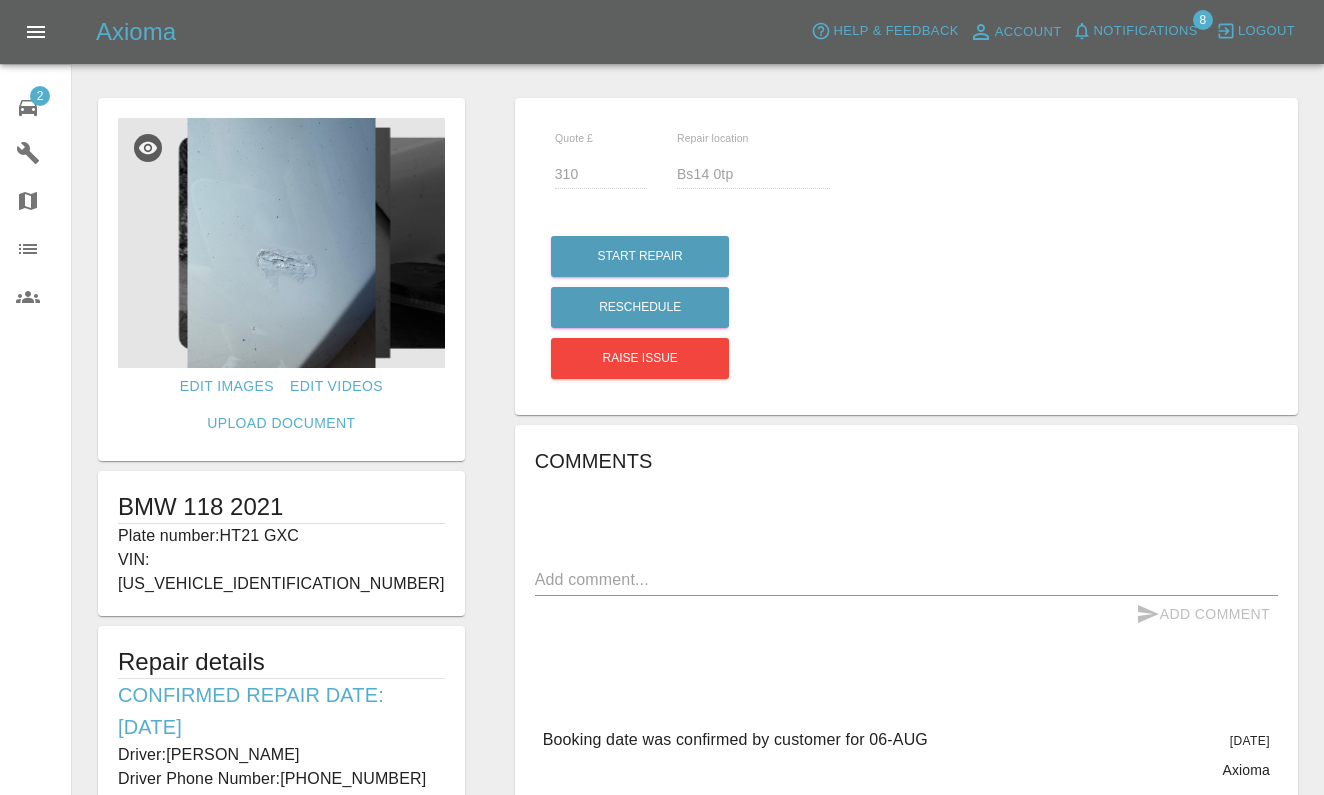 click on "Plate number:  HT21 GXC" at bounding box center [281, 536] 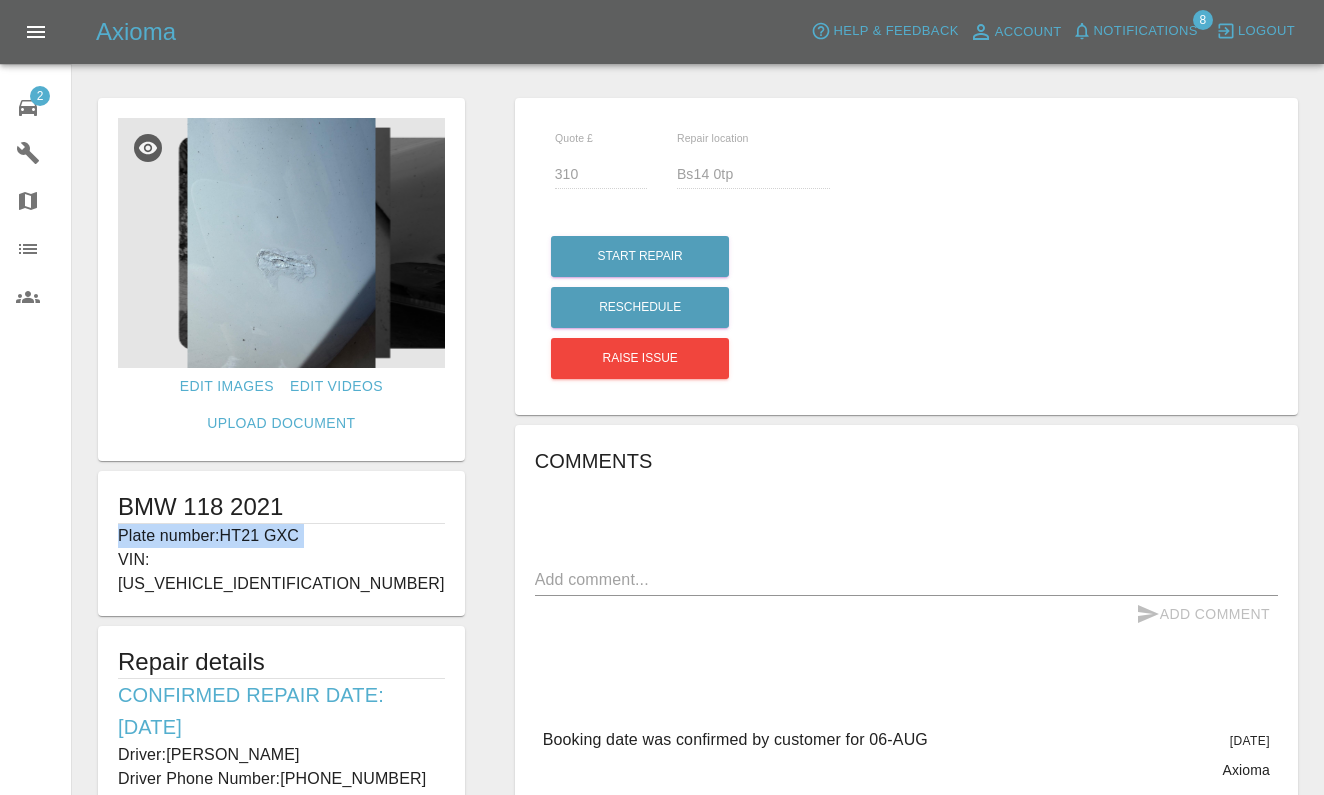 drag, startPoint x: 300, startPoint y: 536, endPoint x: 289, endPoint y: 536, distance: 11 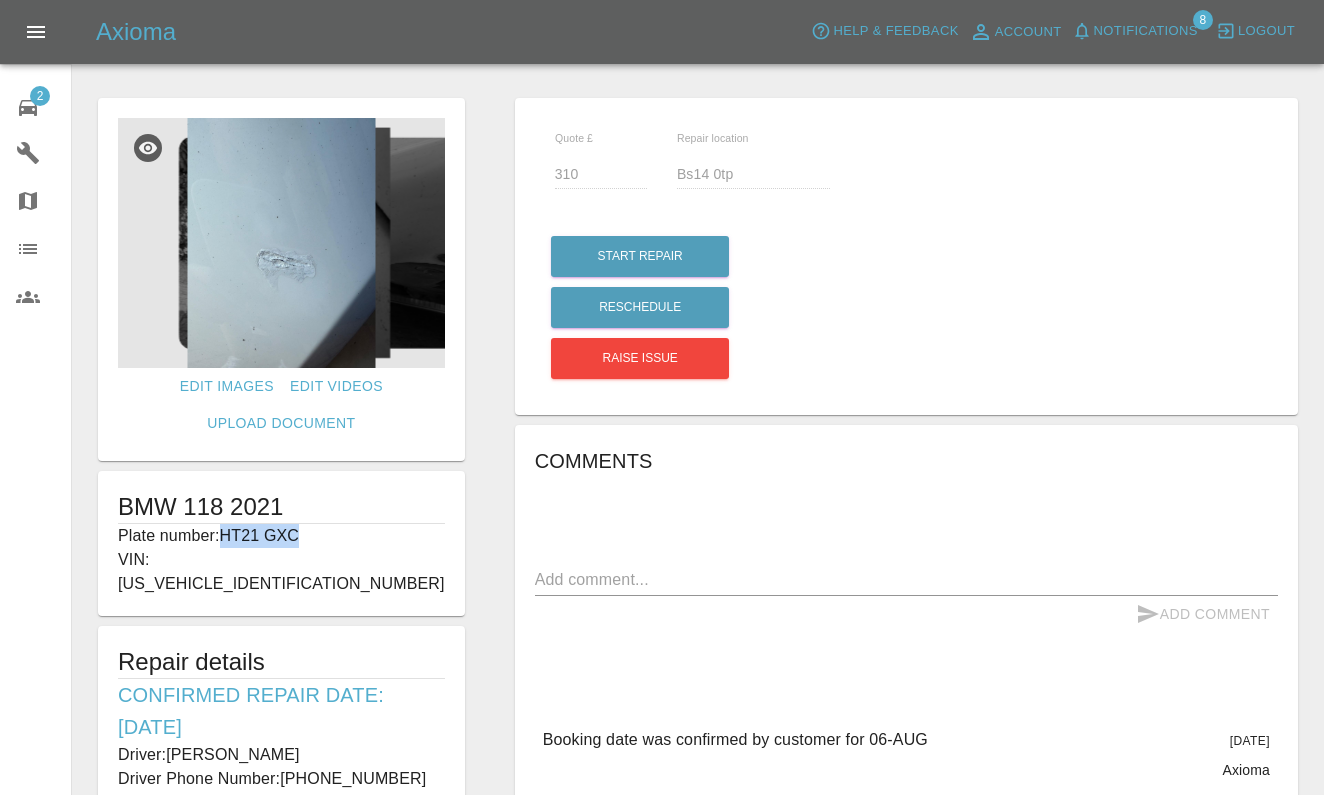 drag, startPoint x: 226, startPoint y: 537, endPoint x: 311, endPoint y: 536, distance: 85.00588 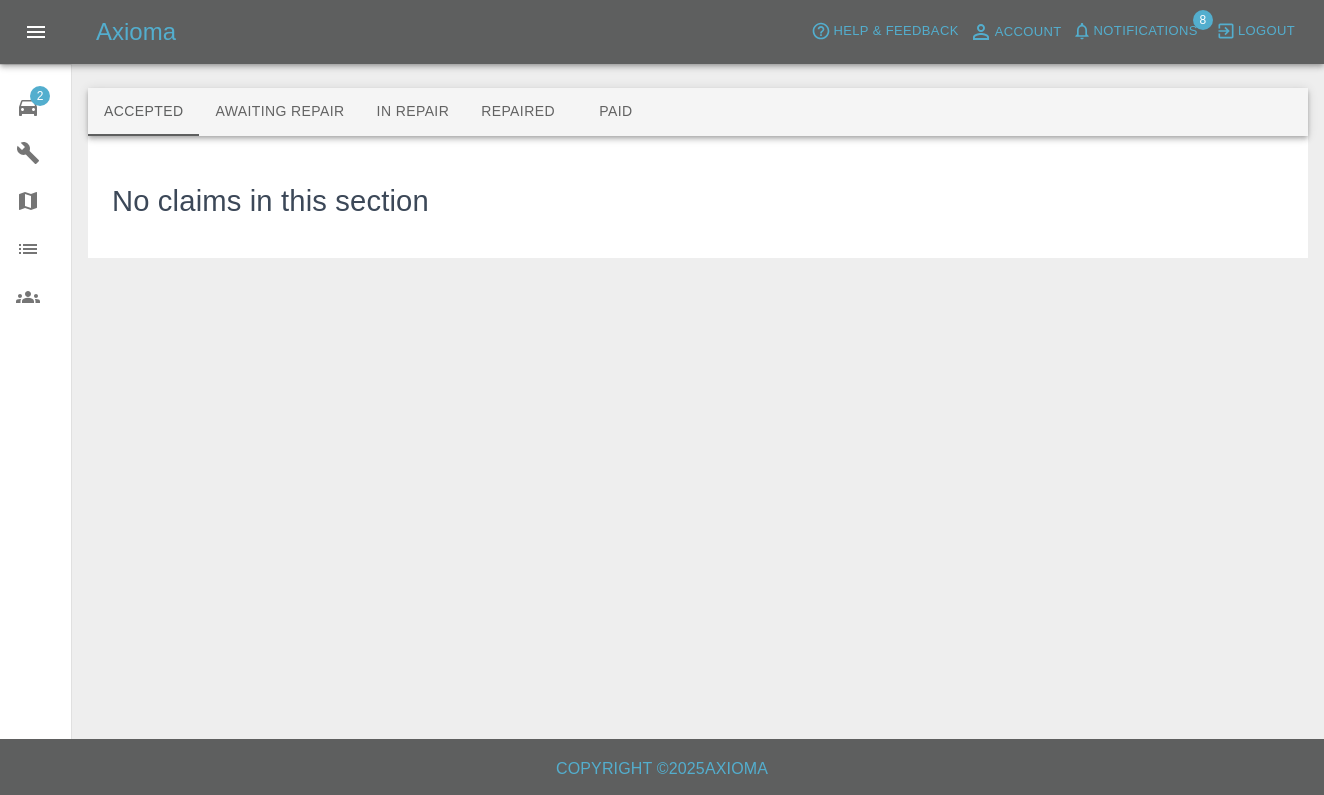click on "Awaiting Repair" at bounding box center [279, 112] 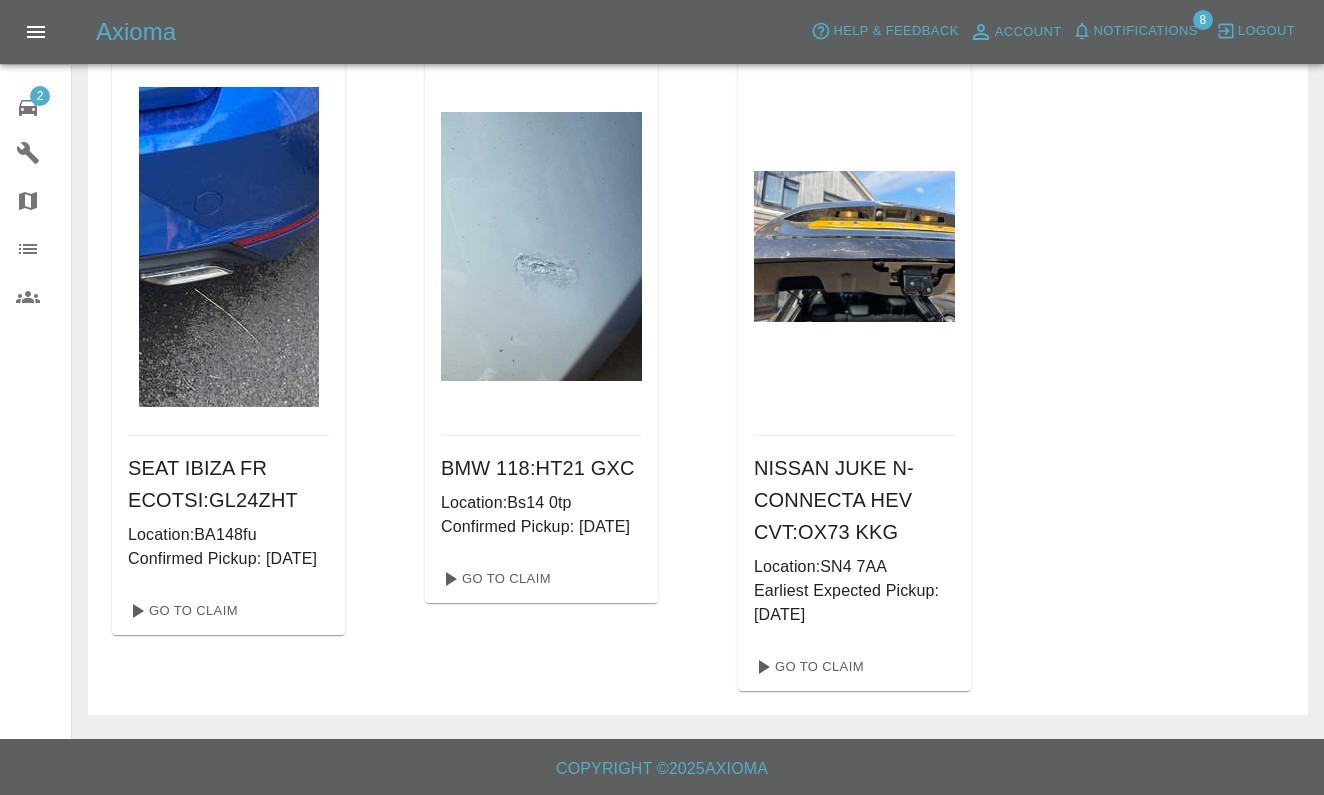 scroll, scrollTop: 1502, scrollLeft: 0, axis: vertical 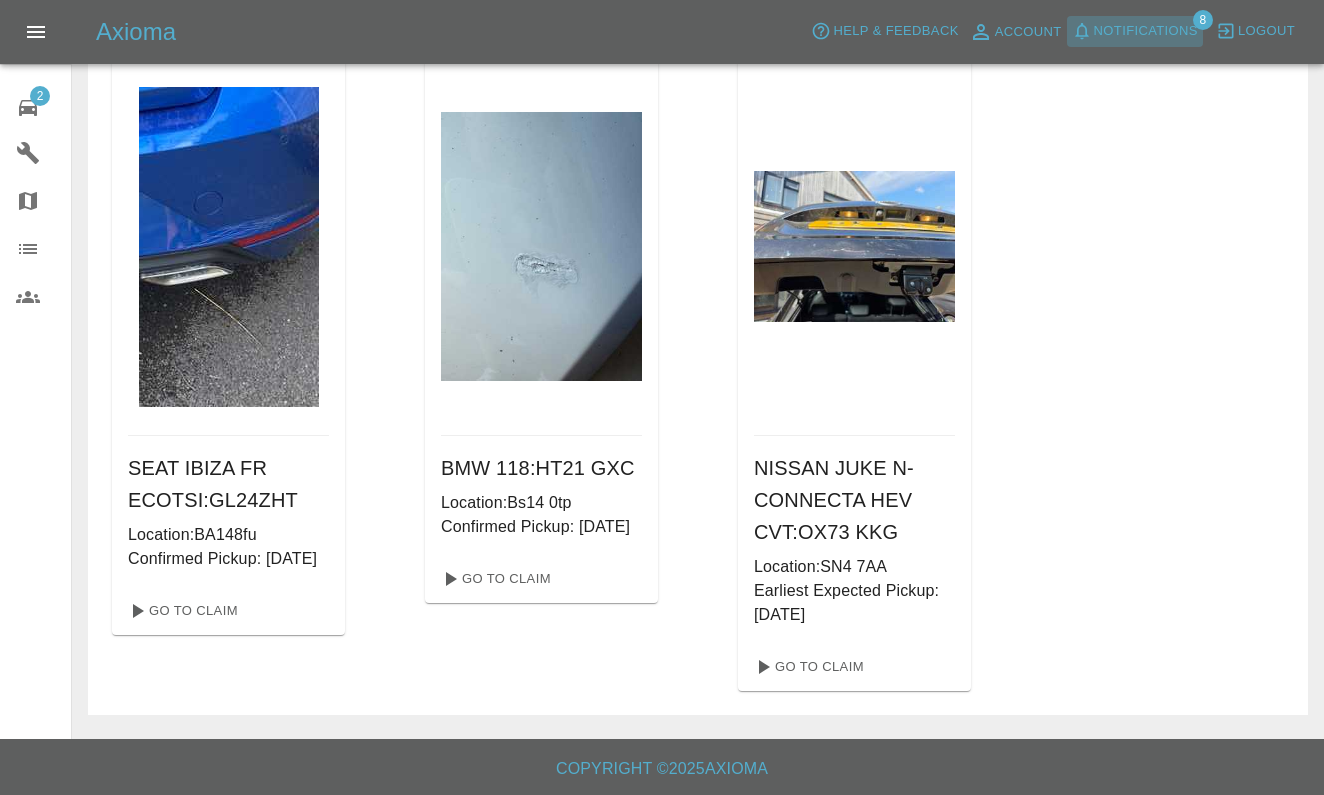 click on "Notifications" at bounding box center (1146, 31) 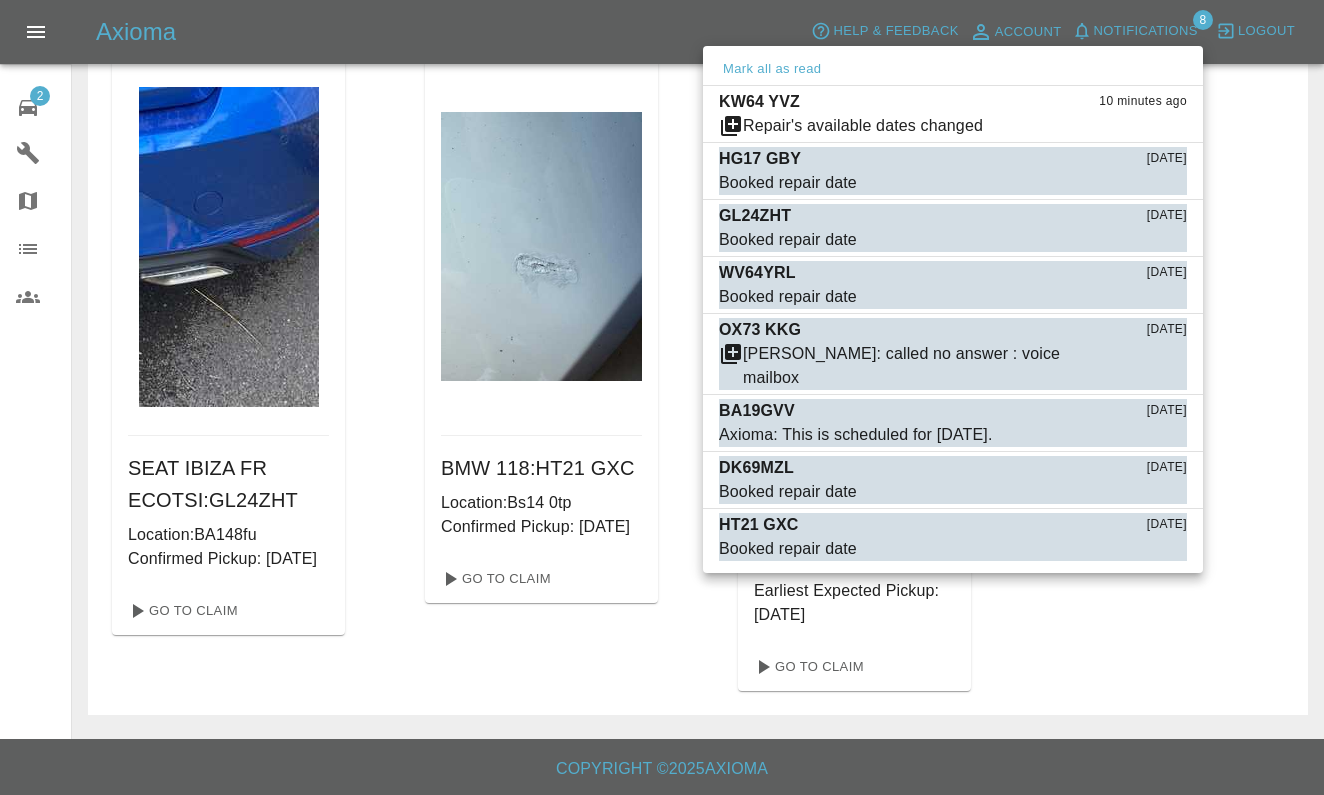 click at bounding box center [662, 397] 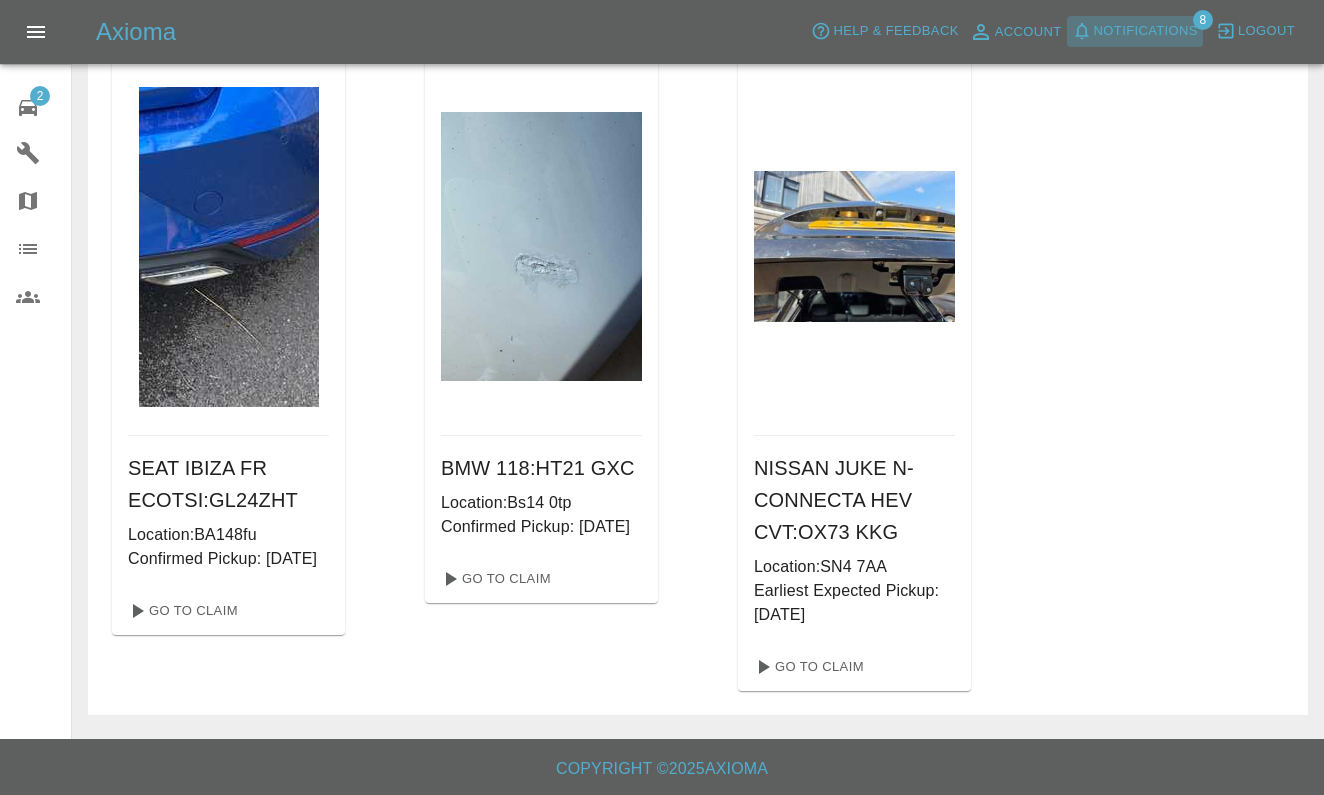 click on "Notifications" at bounding box center [1135, 31] 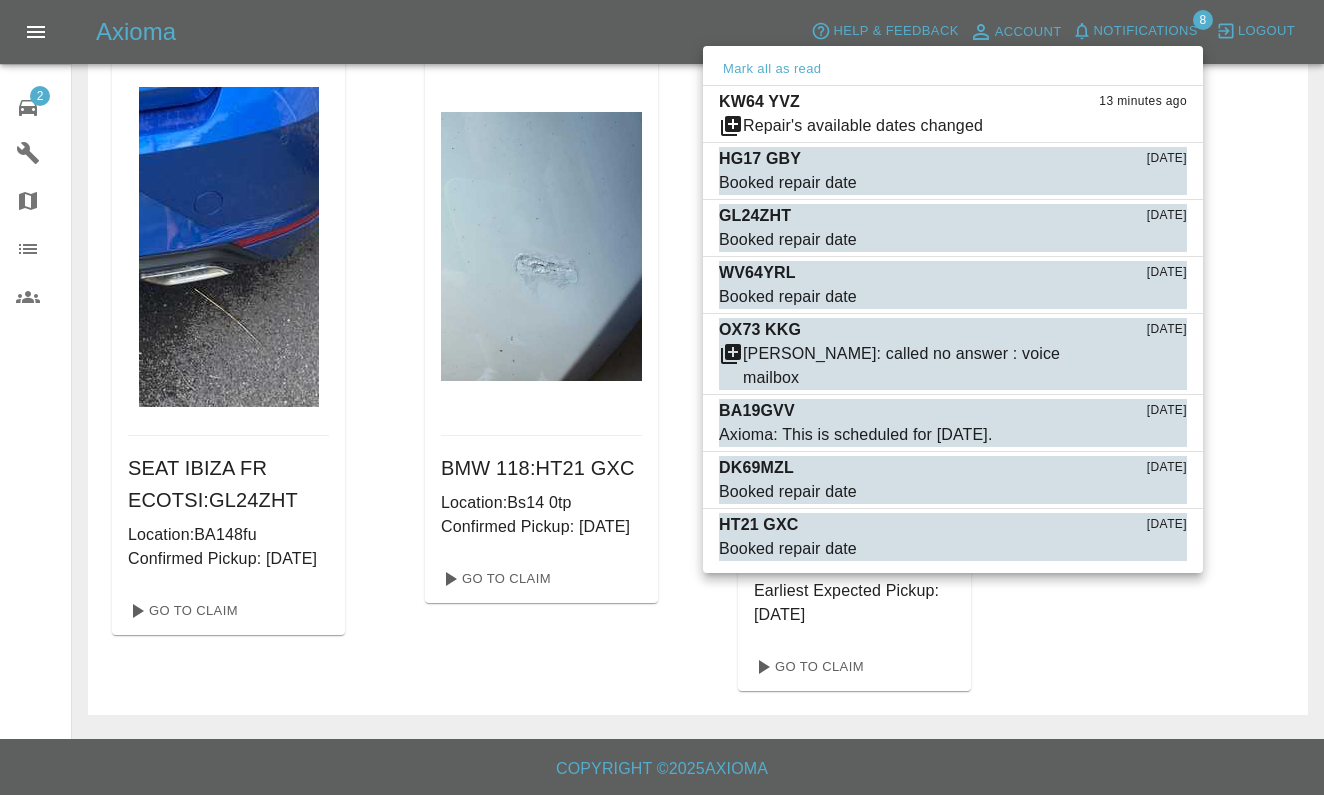 click at bounding box center [662, 397] 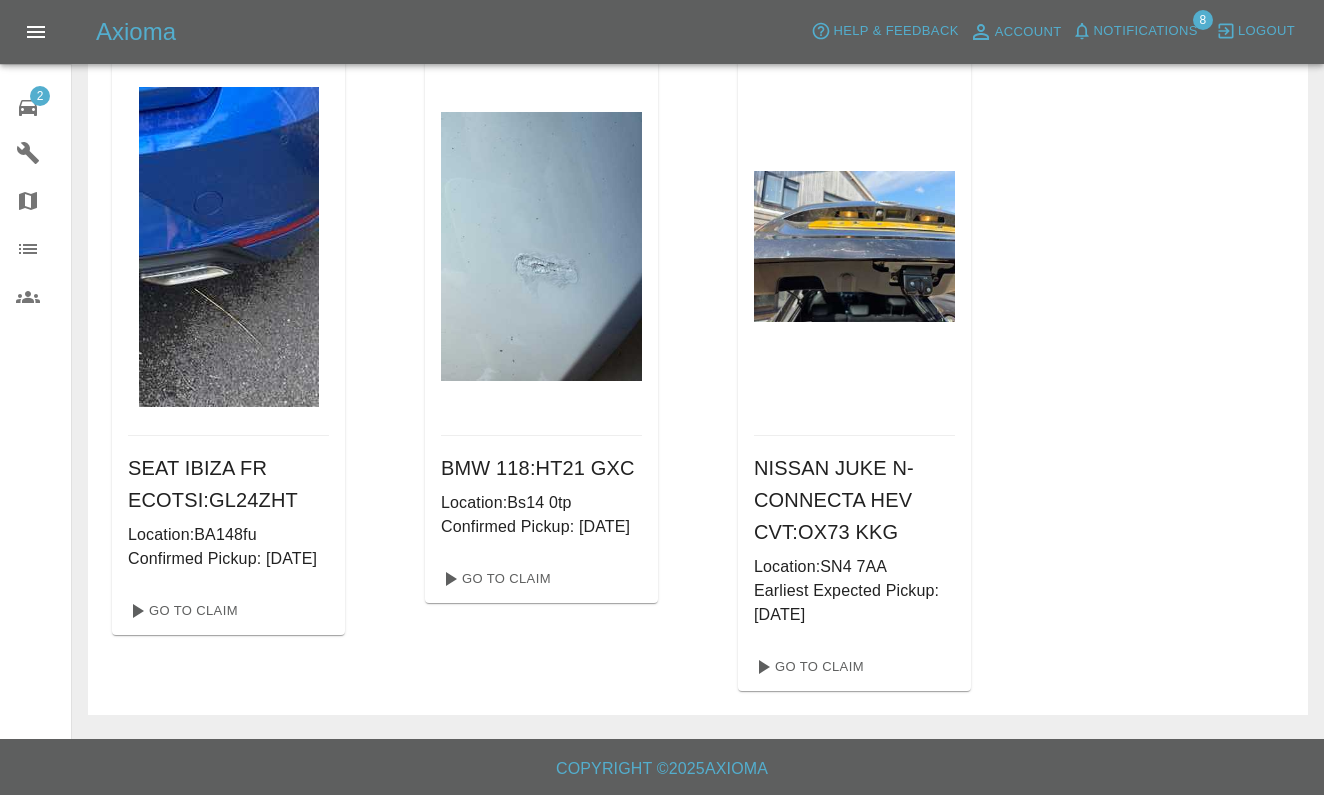 click on "2" at bounding box center [40, 96] 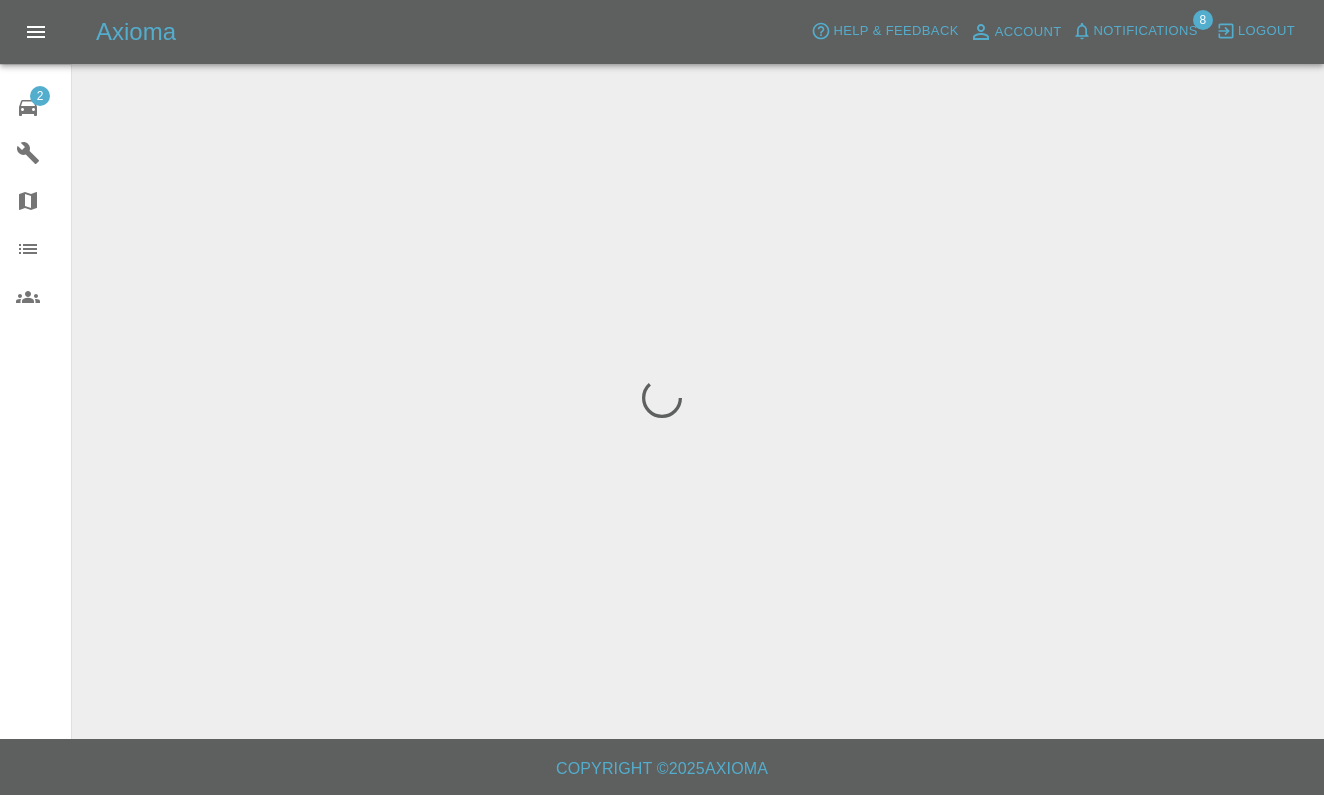 scroll, scrollTop: 0, scrollLeft: 0, axis: both 